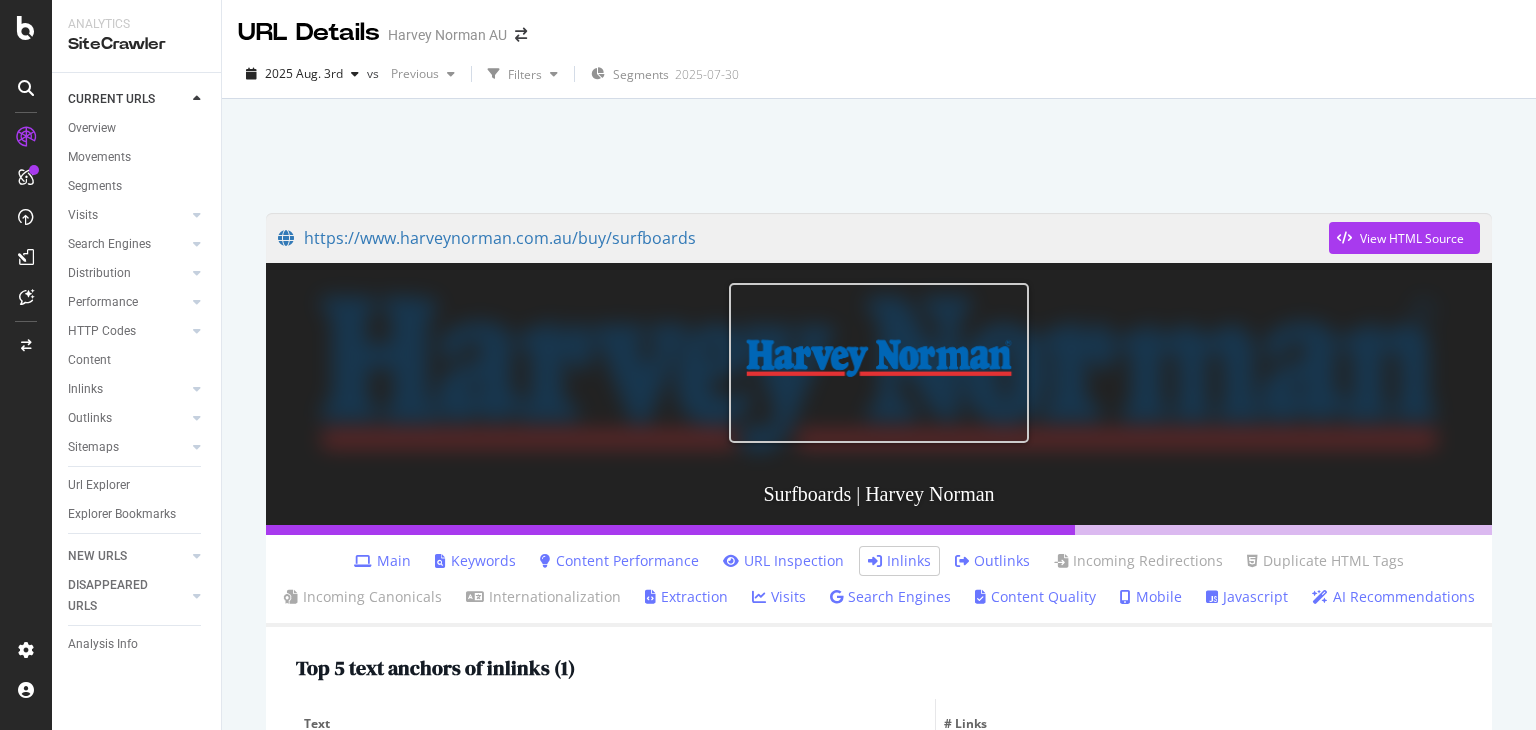 scroll, scrollTop: 0, scrollLeft: 0, axis: both 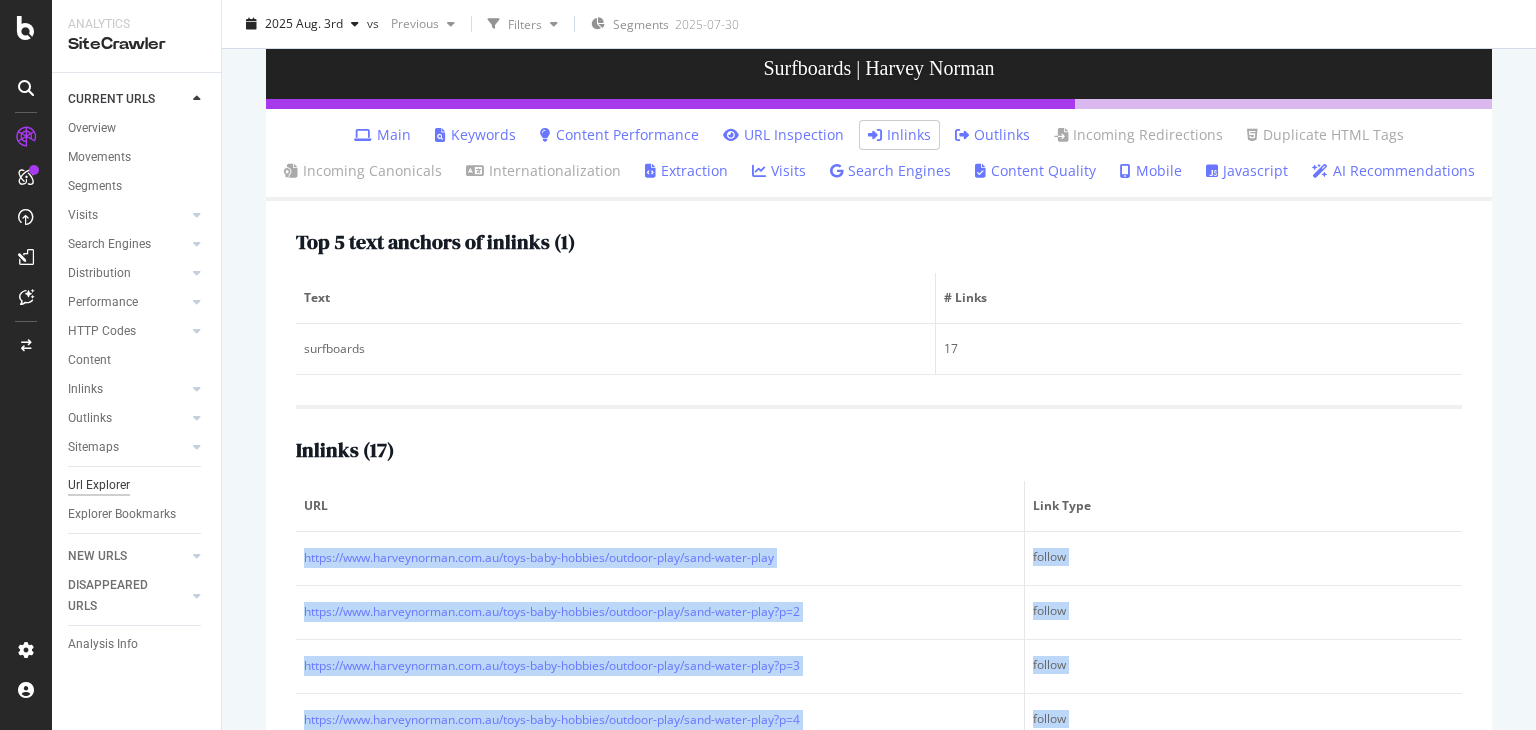 click on "Url Explorer" at bounding box center [99, 485] 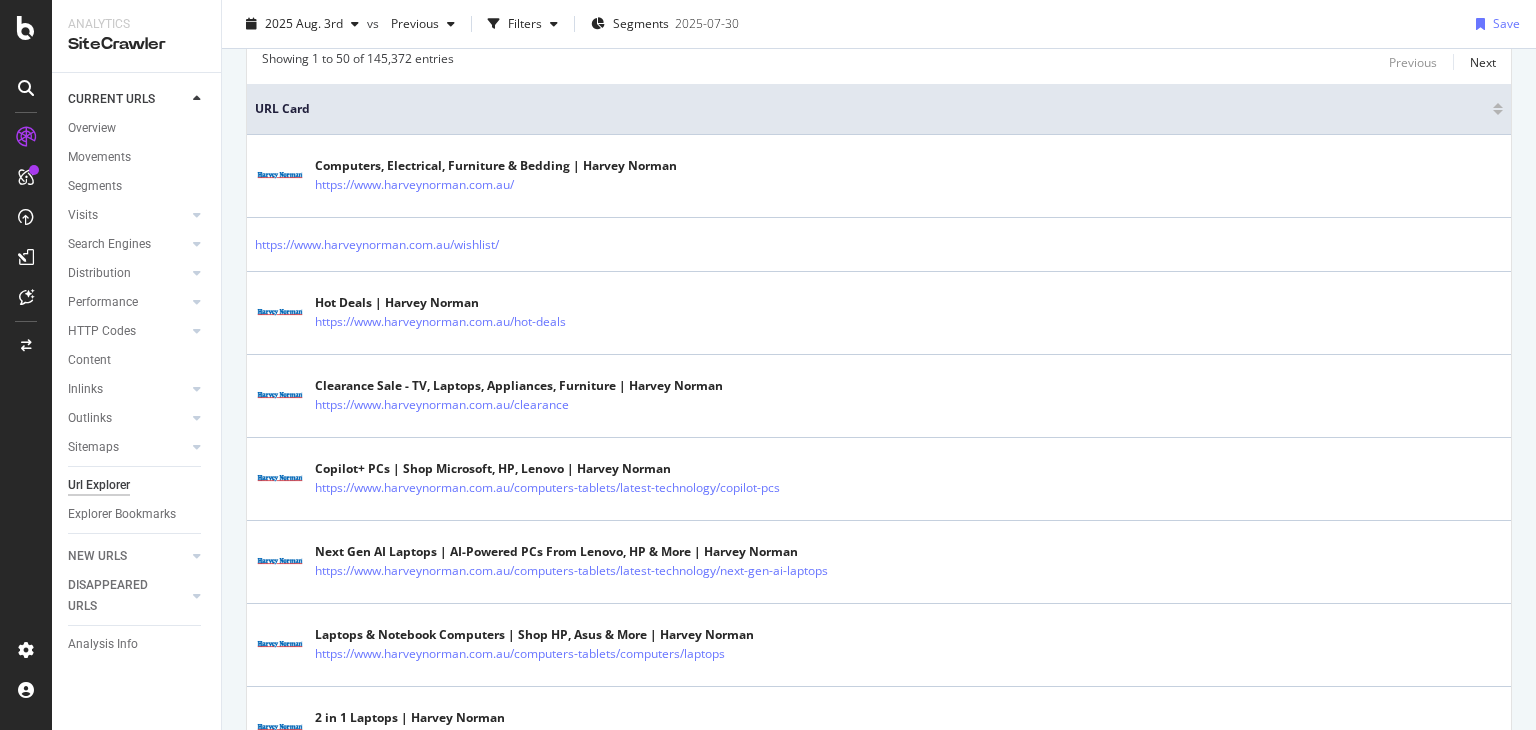 scroll, scrollTop: 0, scrollLeft: 0, axis: both 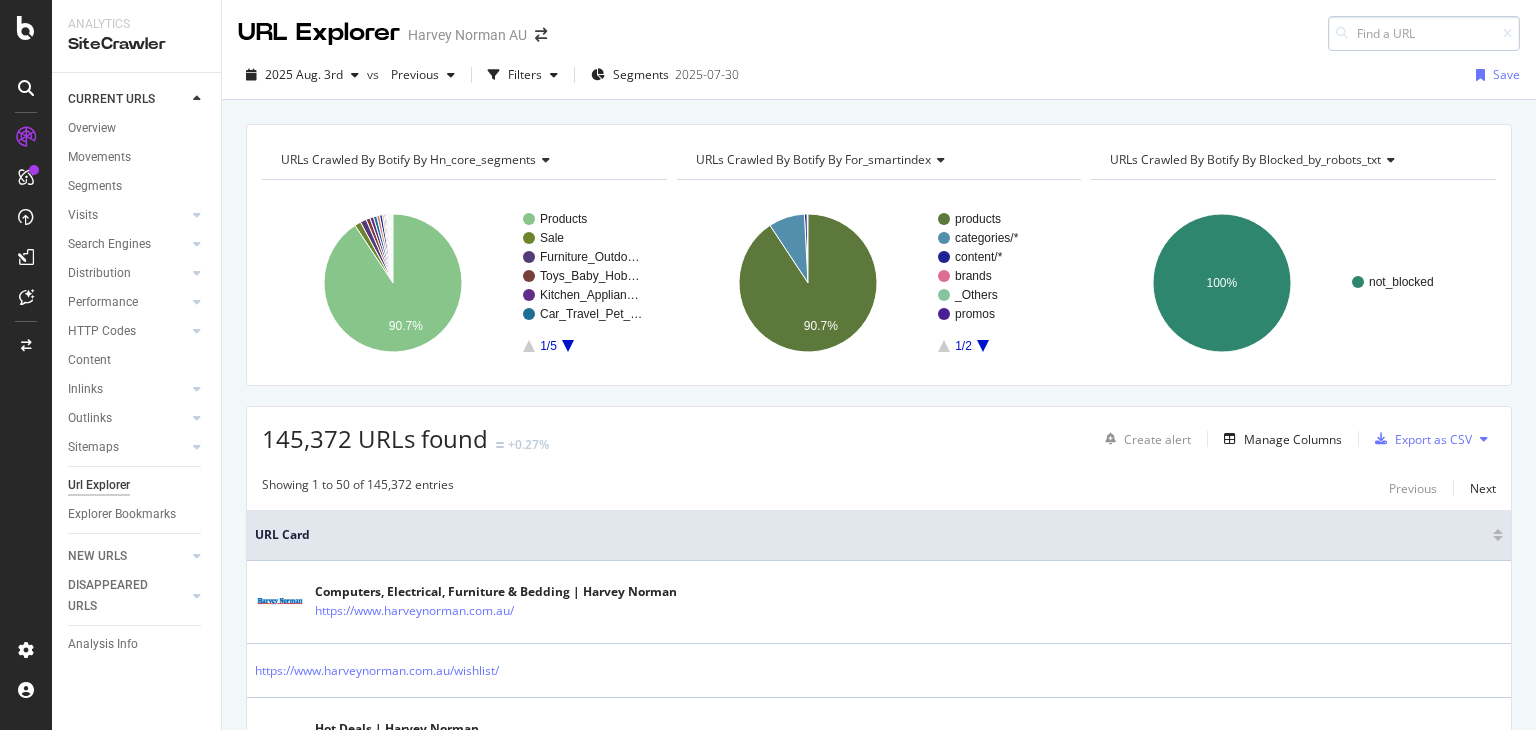 click at bounding box center (1424, 33) 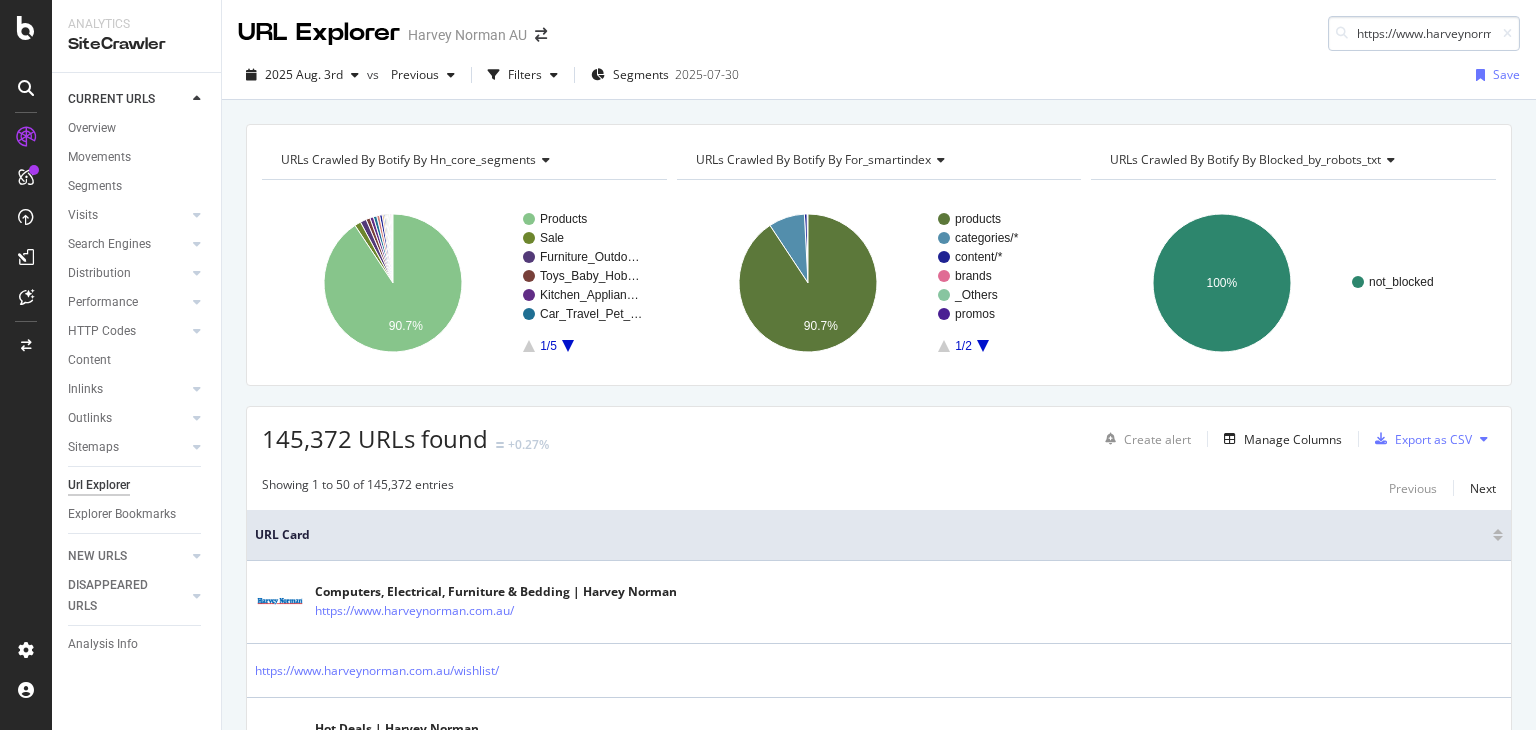 scroll, scrollTop: 0, scrollLeft: 208, axis: horizontal 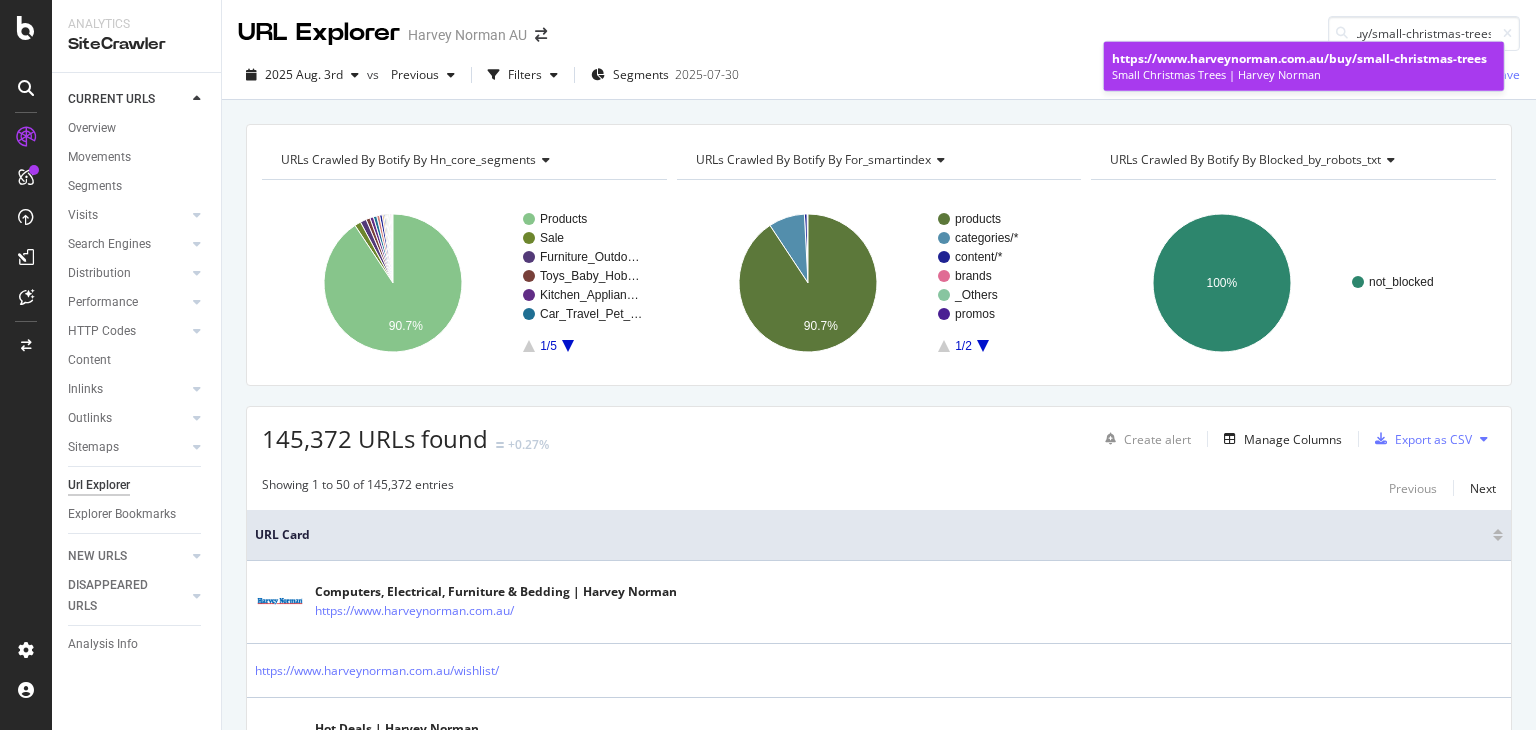 type on "https://www.harveynorman.com.au/buy/small-christmas-trees" 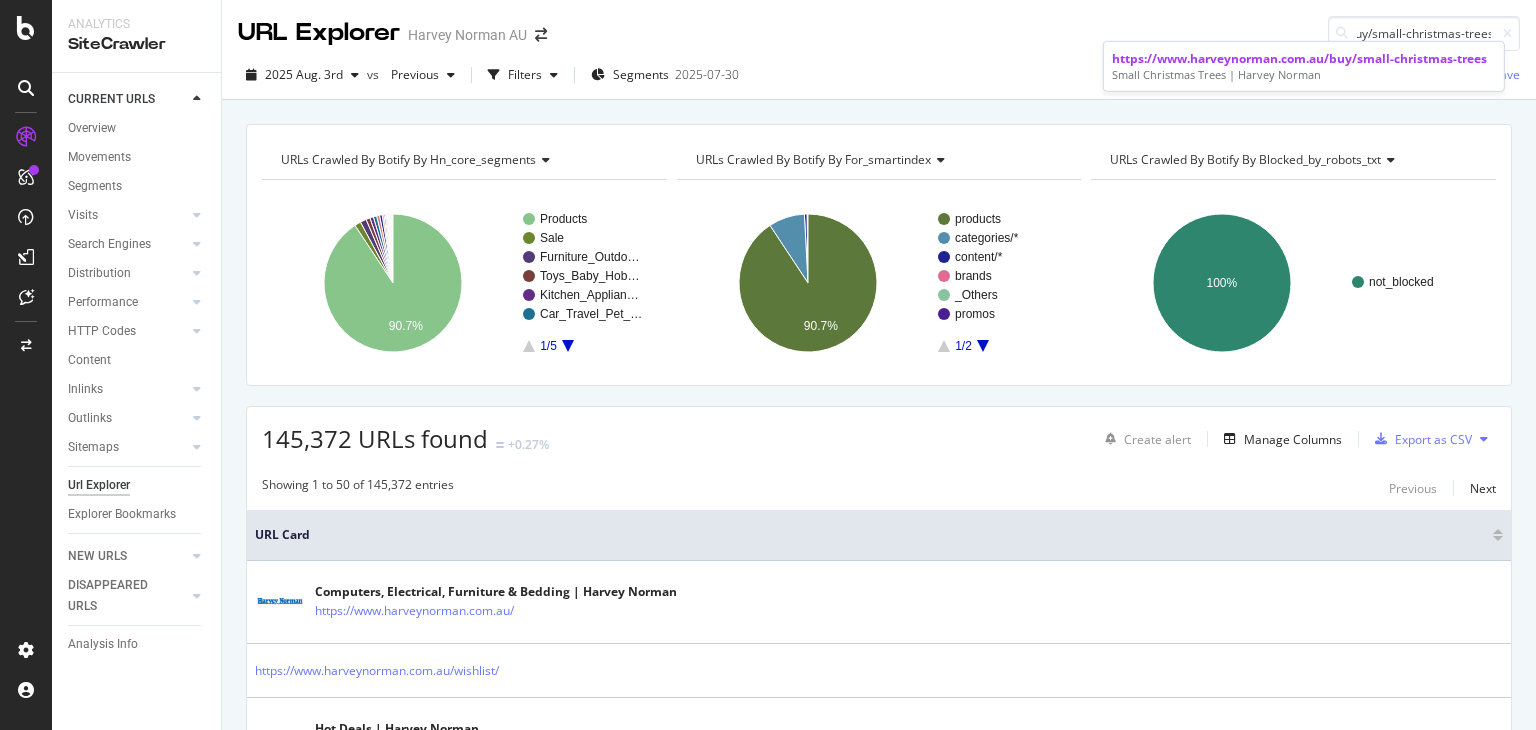 scroll, scrollTop: 0, scrollLeft: 0, axis: both 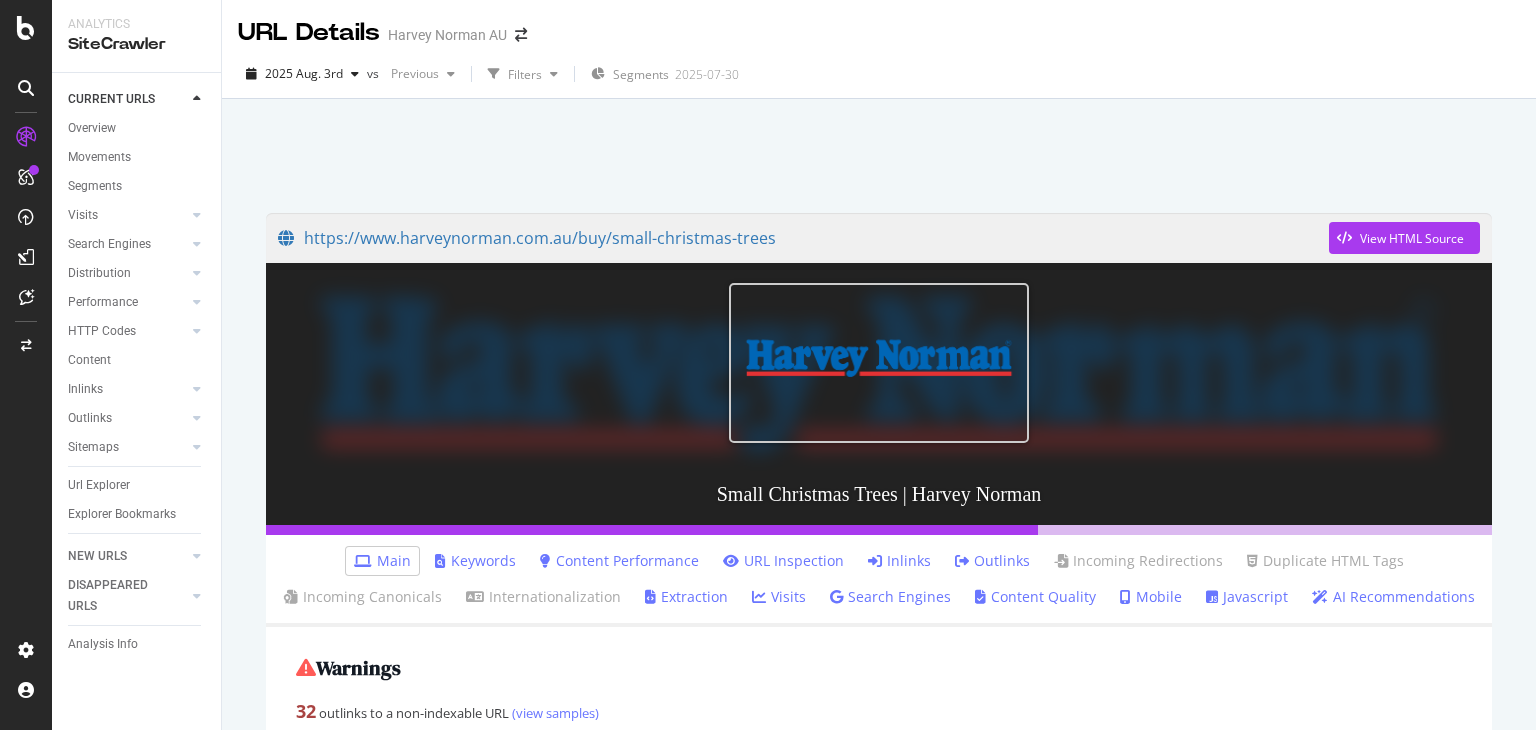 click on "Inlinks" at bounding box center [899, 561] 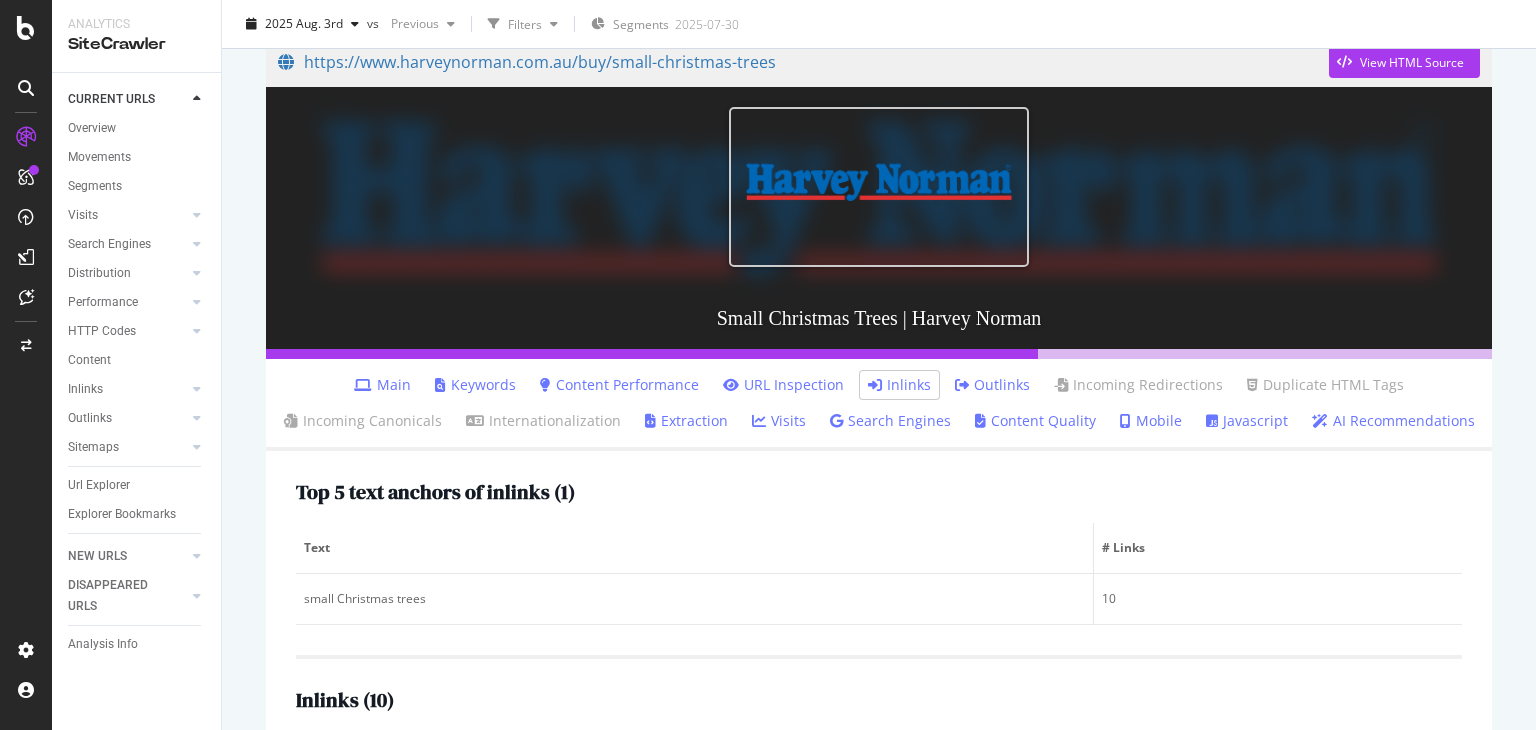 scroll, scrollTop: 400, scrollLeft: 0, axis: vertical 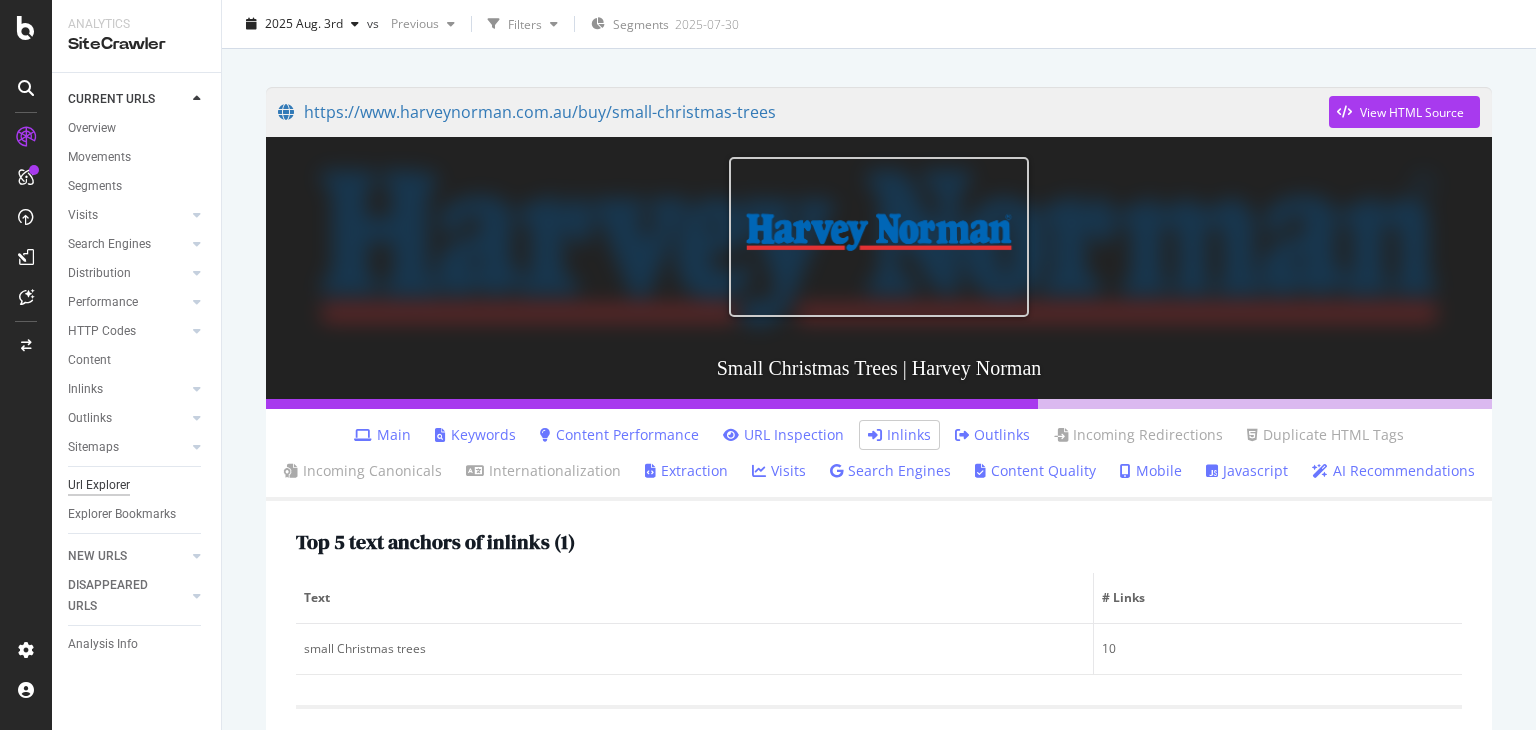 click on "Url Explorer" at bounding box center [99, 485] 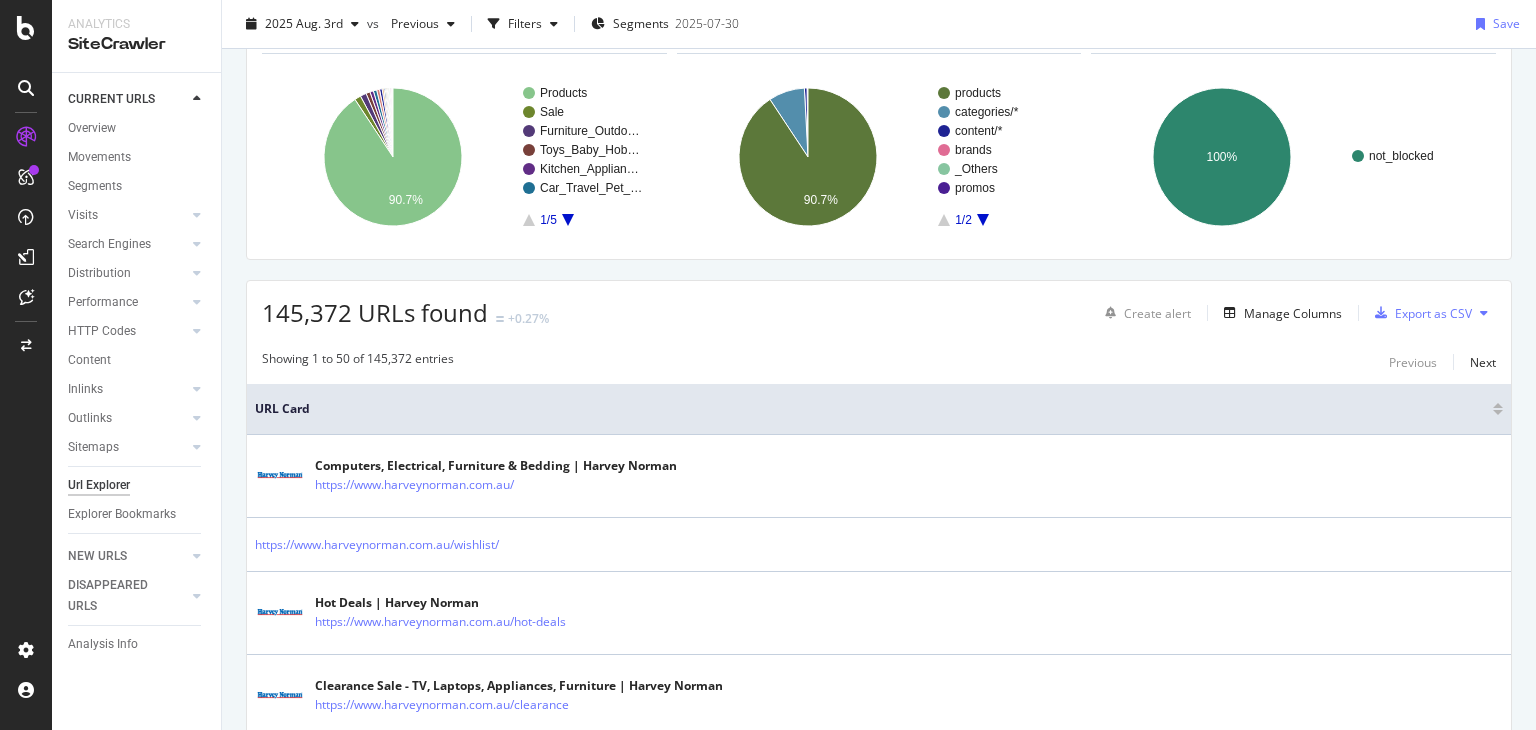scroll, scrollTop: 0, scrollLeft: 0, axis: both 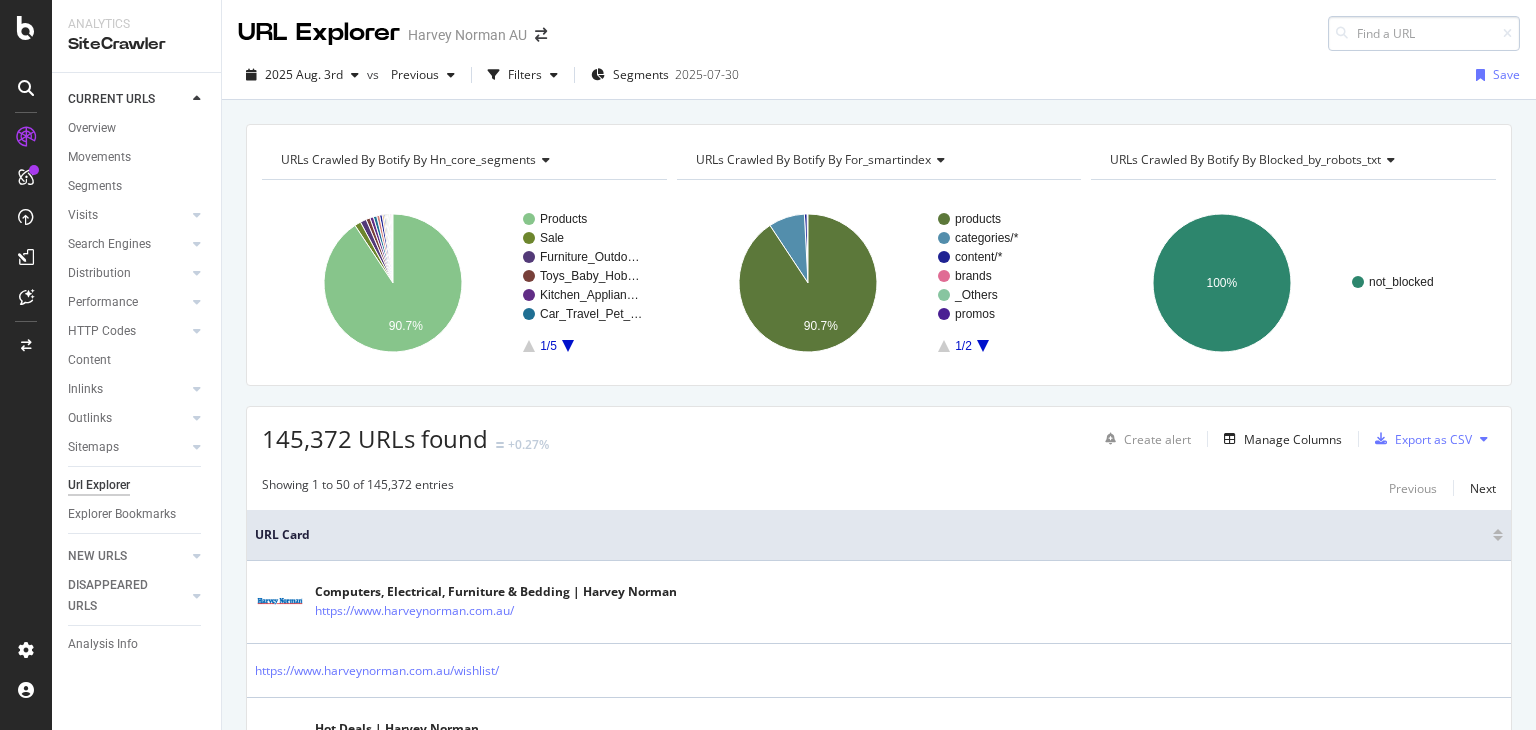 click at bounding box center [1424, 33] 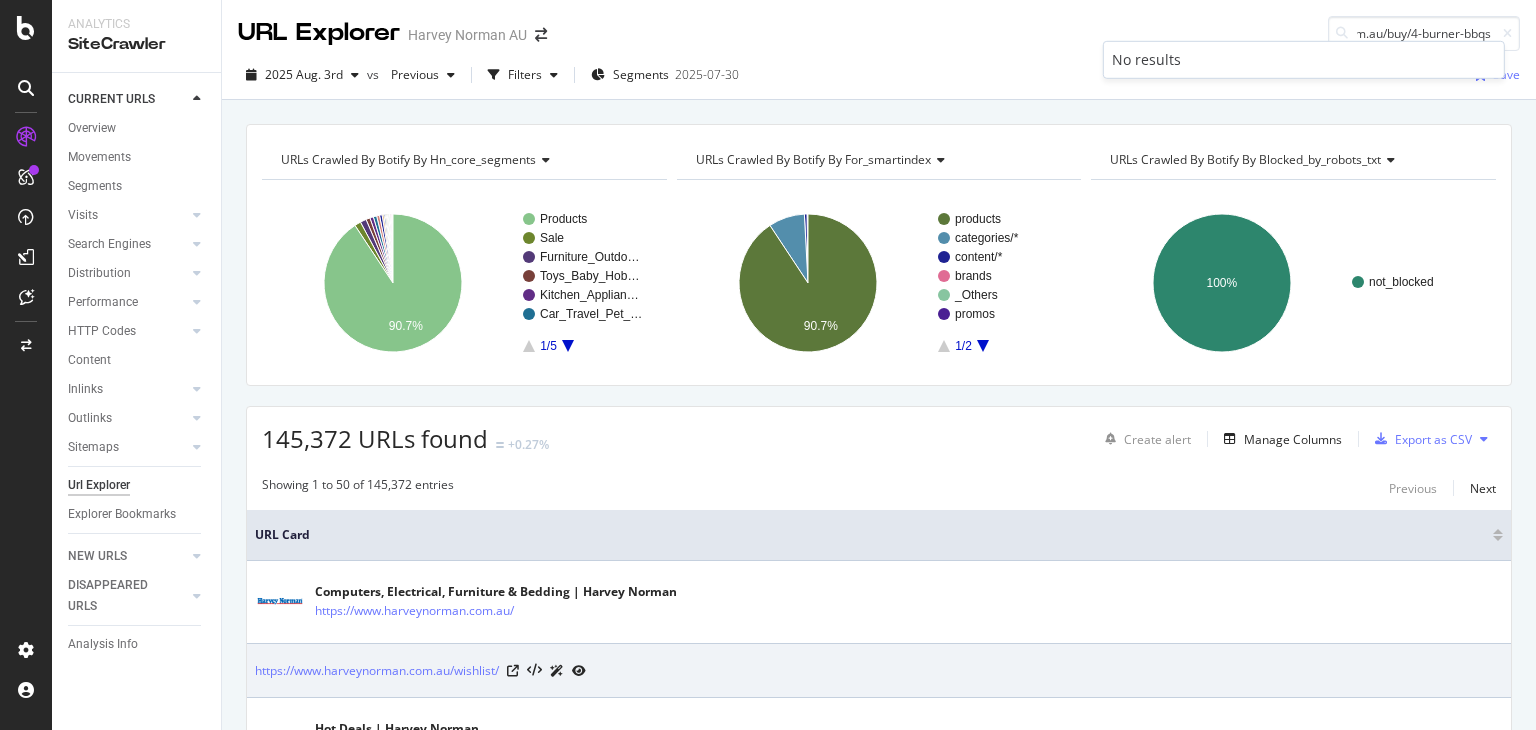 scroll, scrollTop: 0, scrollLeft: 0, axis: both 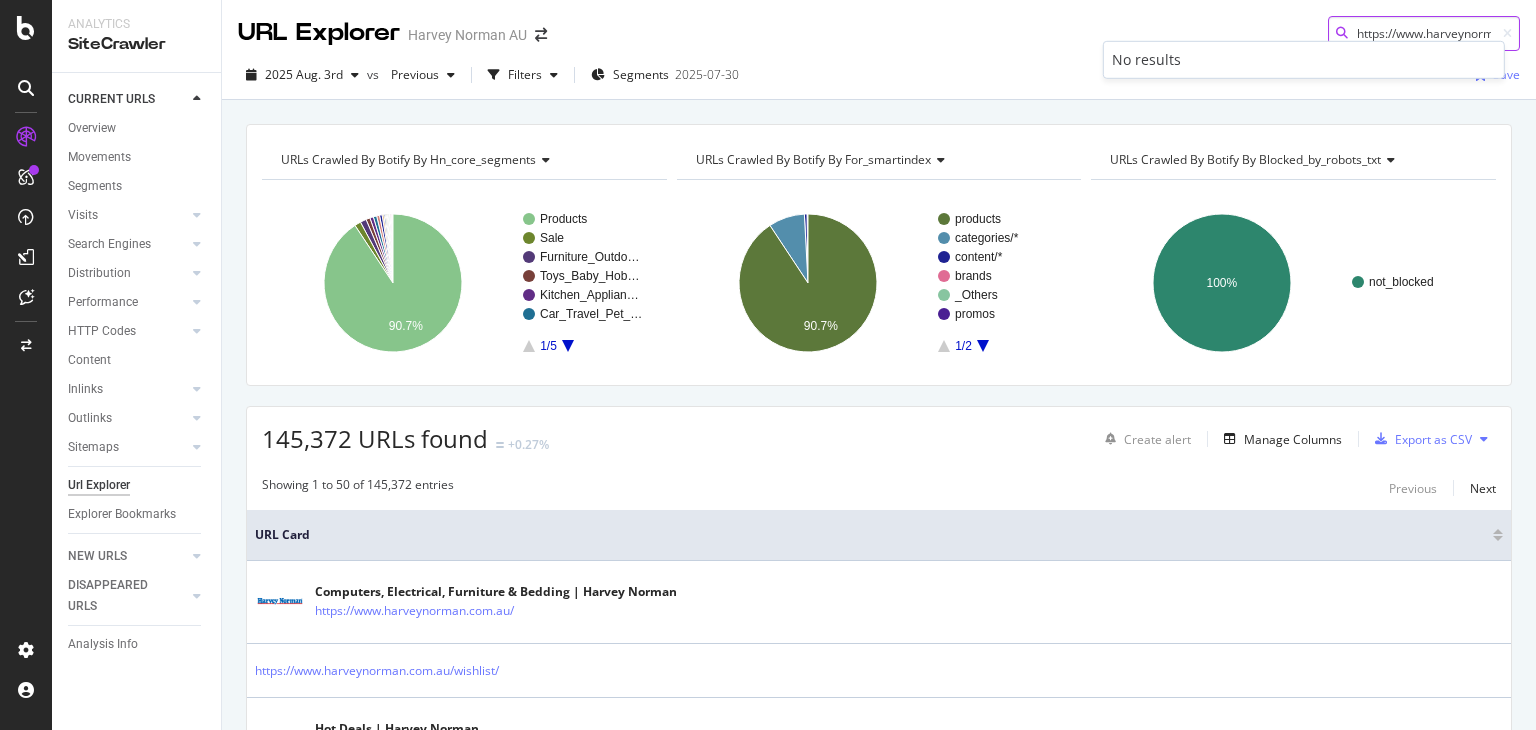 click on "https://www.harveynorman.com.au/buy/4-burner-bbqs" at bounding box center [1424, 33] 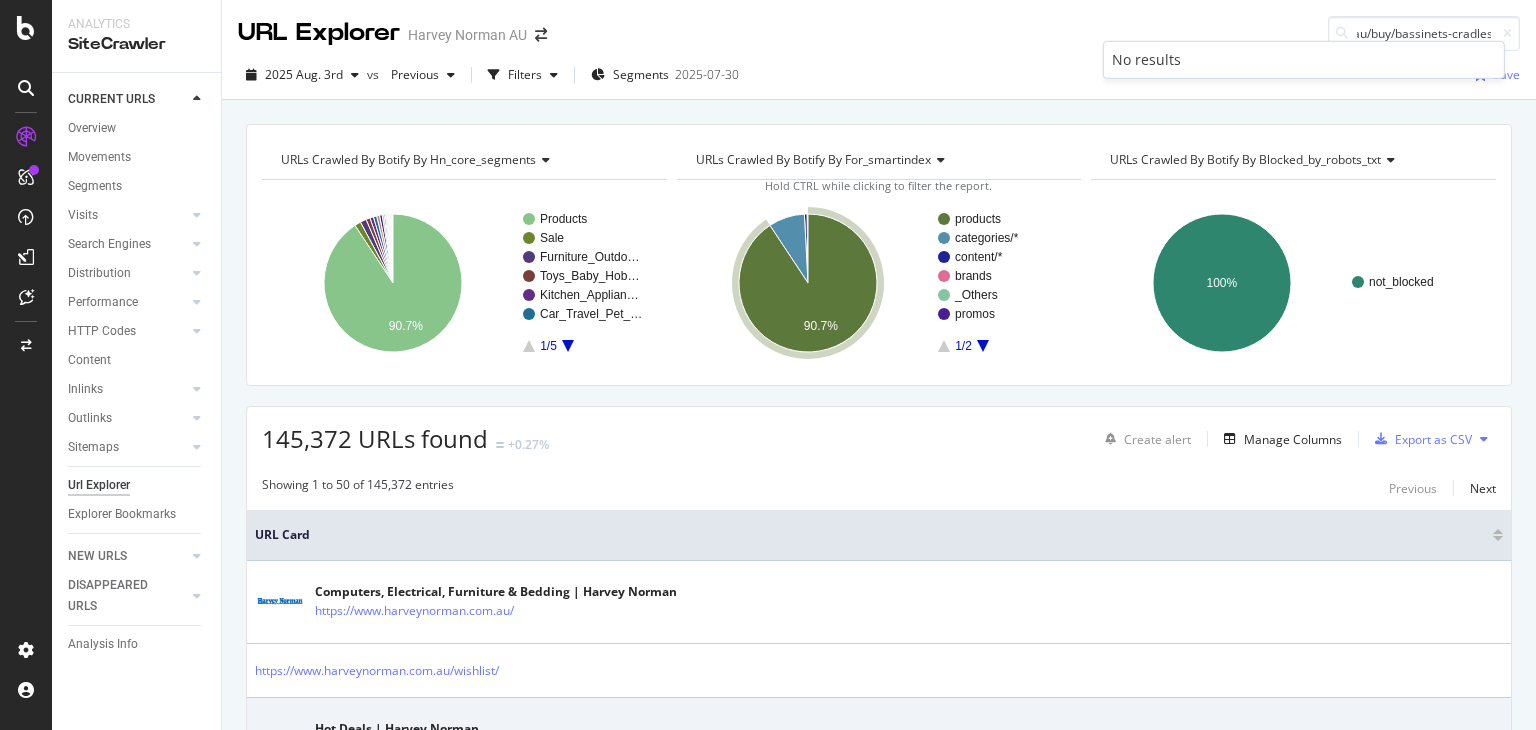 scroll, scrollTop: 0, scrollLeft: 0, axis: both 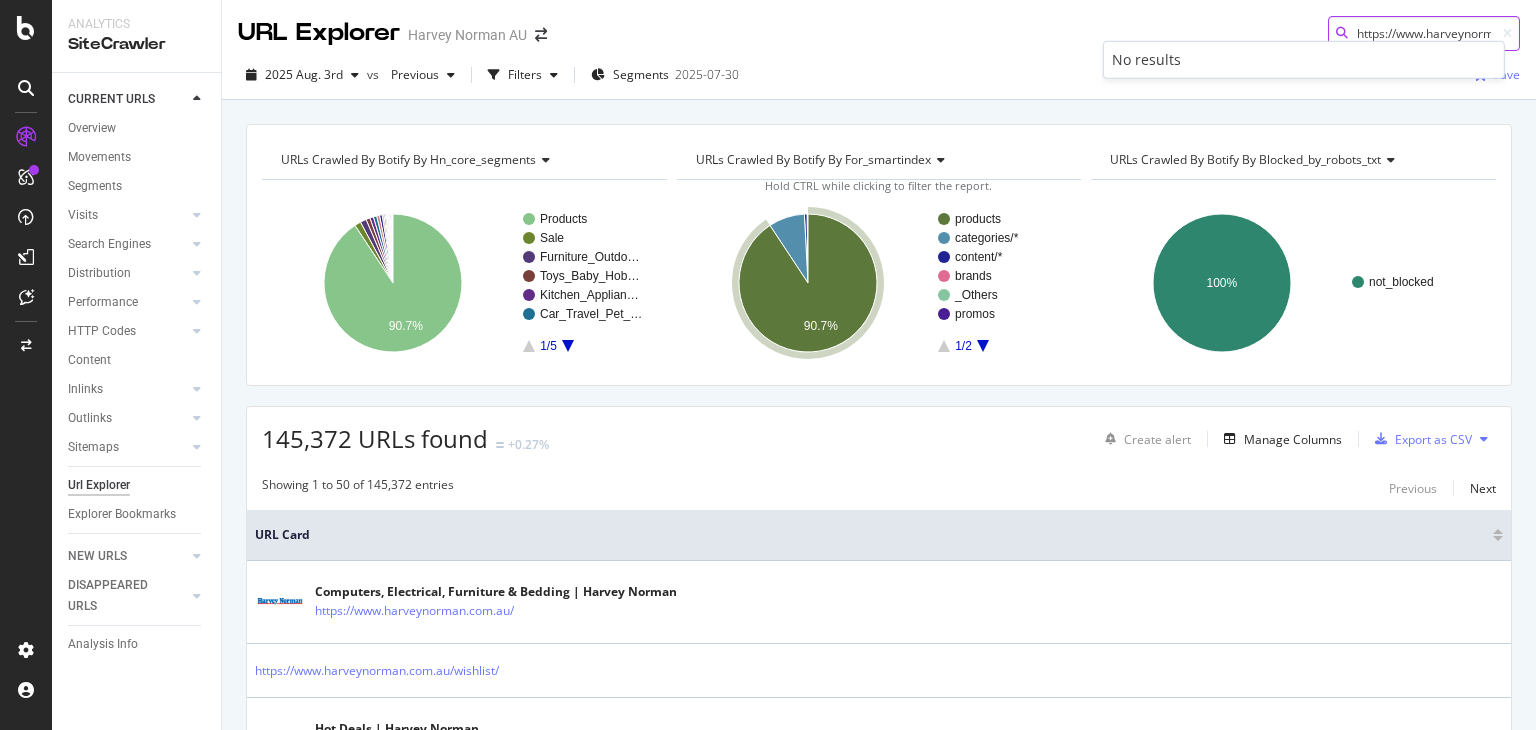 click on "https://www.harveynorman.com.au/buy/bassinets-cradles" at bounding box center (1424, 33) 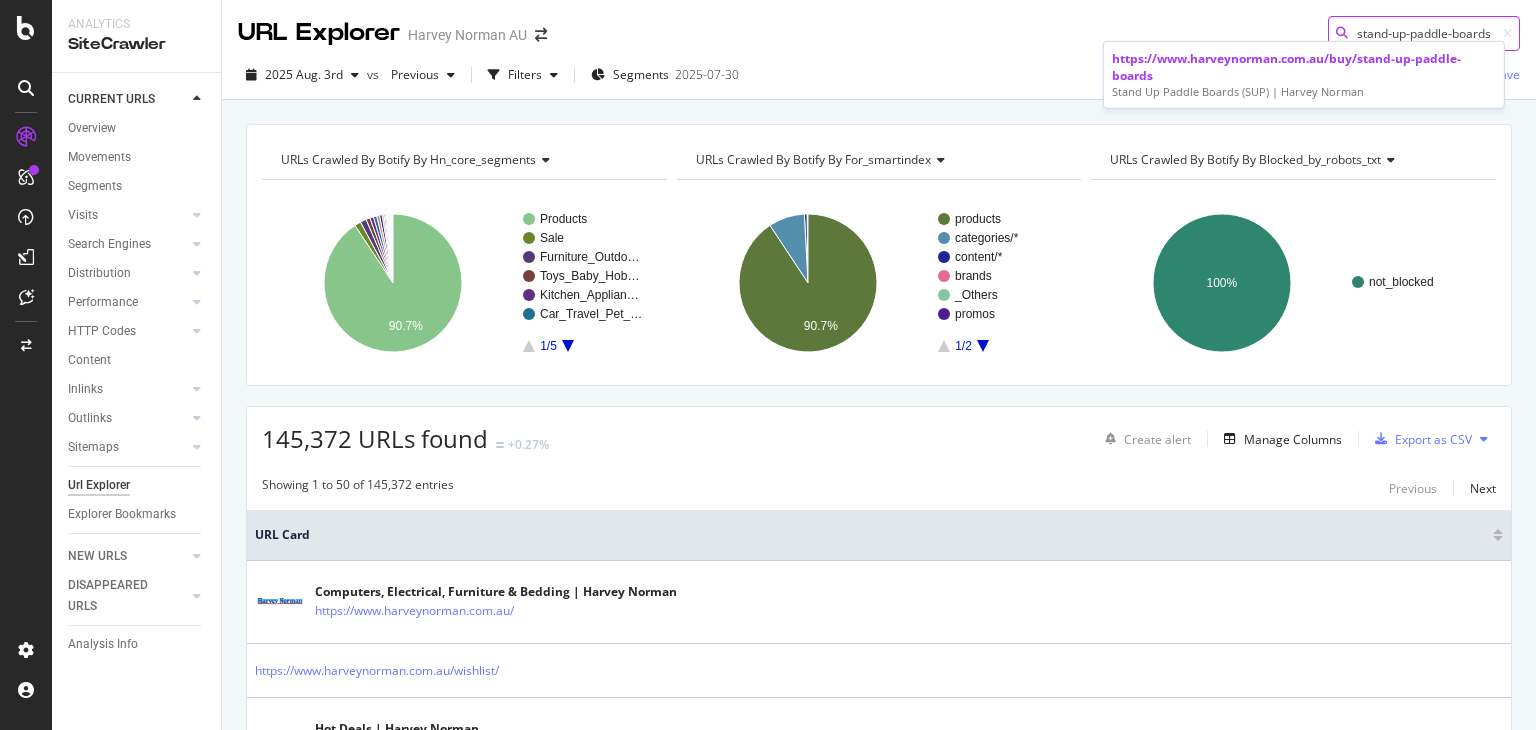 scroll, scrollTop: 0, scrollLeft: 0, axis: both 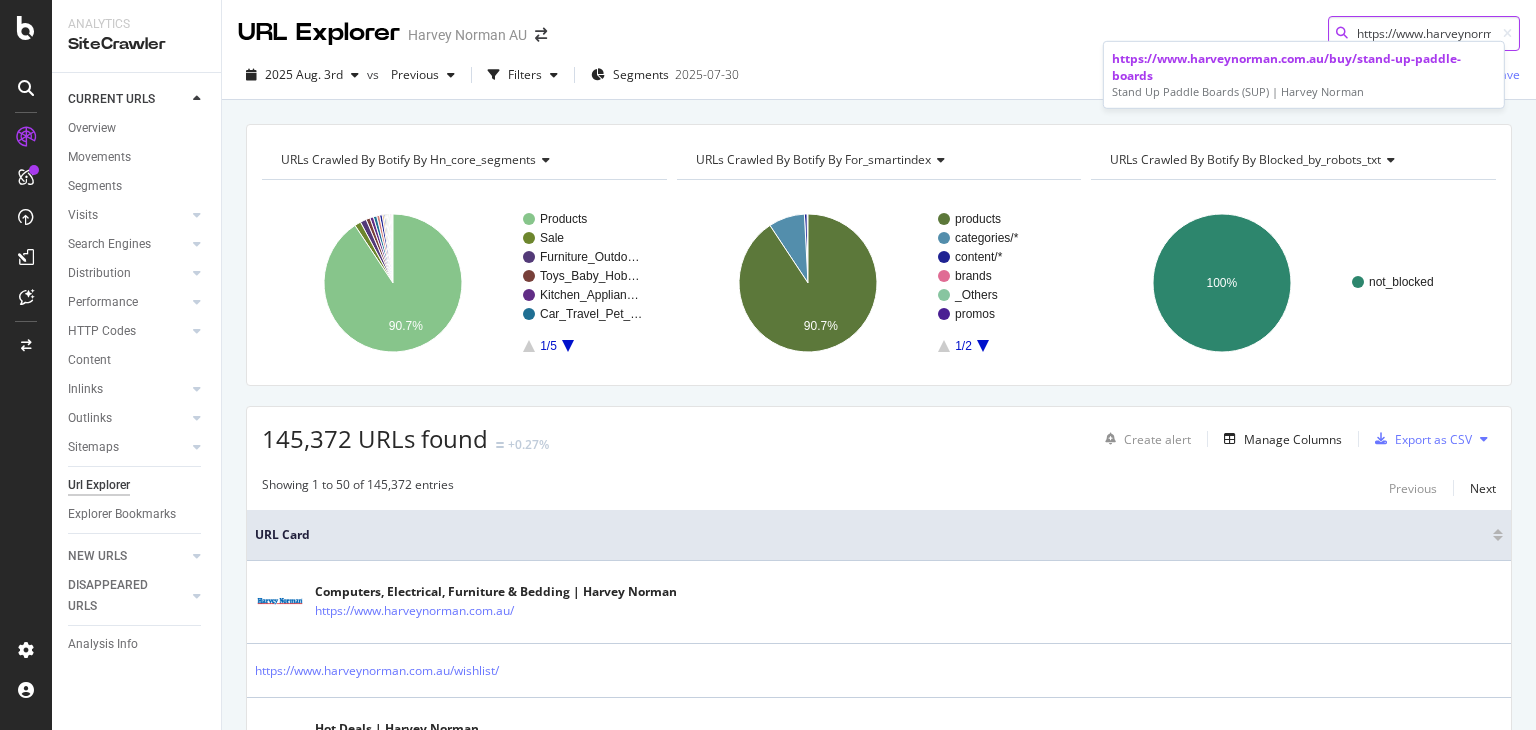 click on "https://www.harveynorman.com.au/buy/stand-up-paddle-boards" at bounding box center [1424, 33] 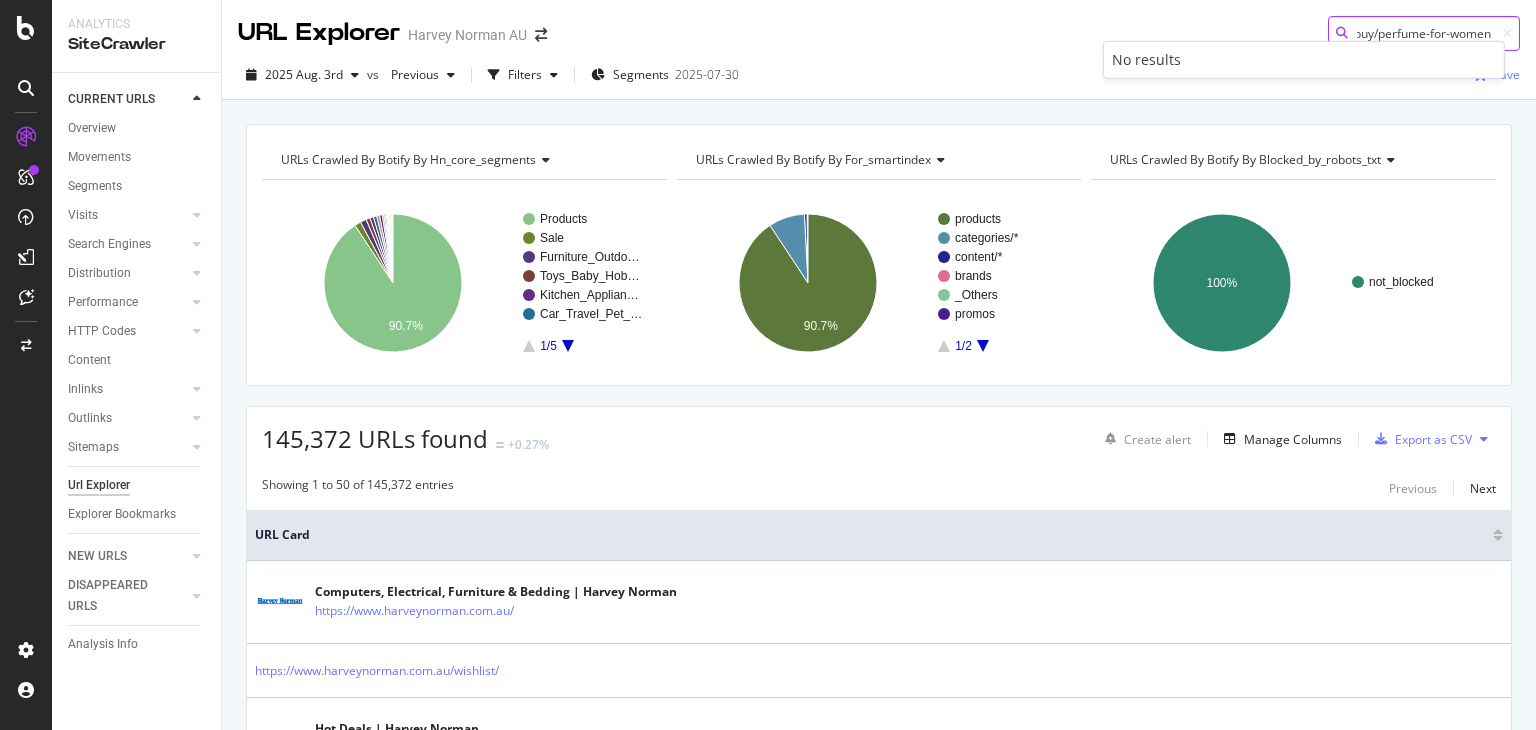 scroll, scrollTop: 0, scrollLeft: 0, axis: both 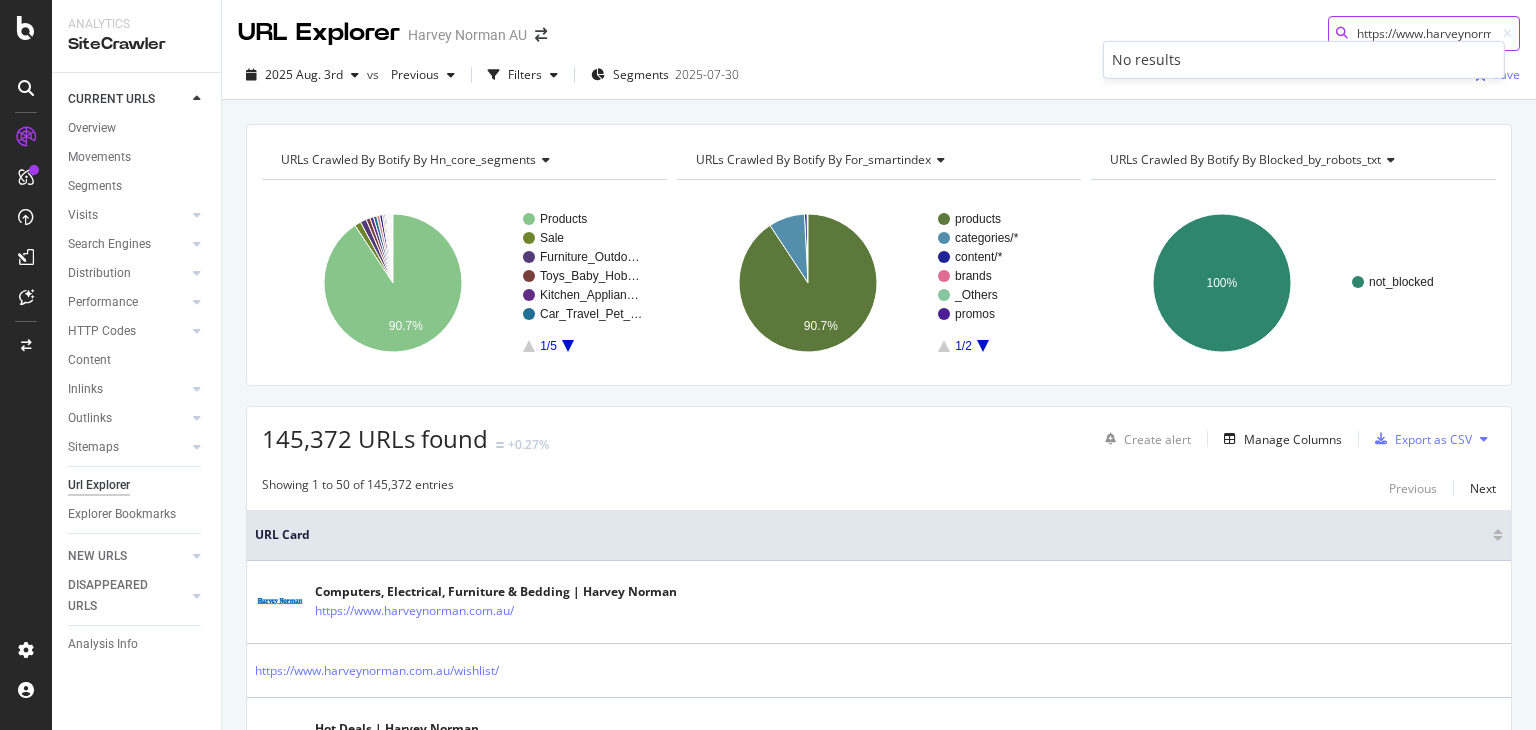 click on "https://www.harveynorman.com.au/buy/perfume-for-women" at bounding box center (1424, 33) 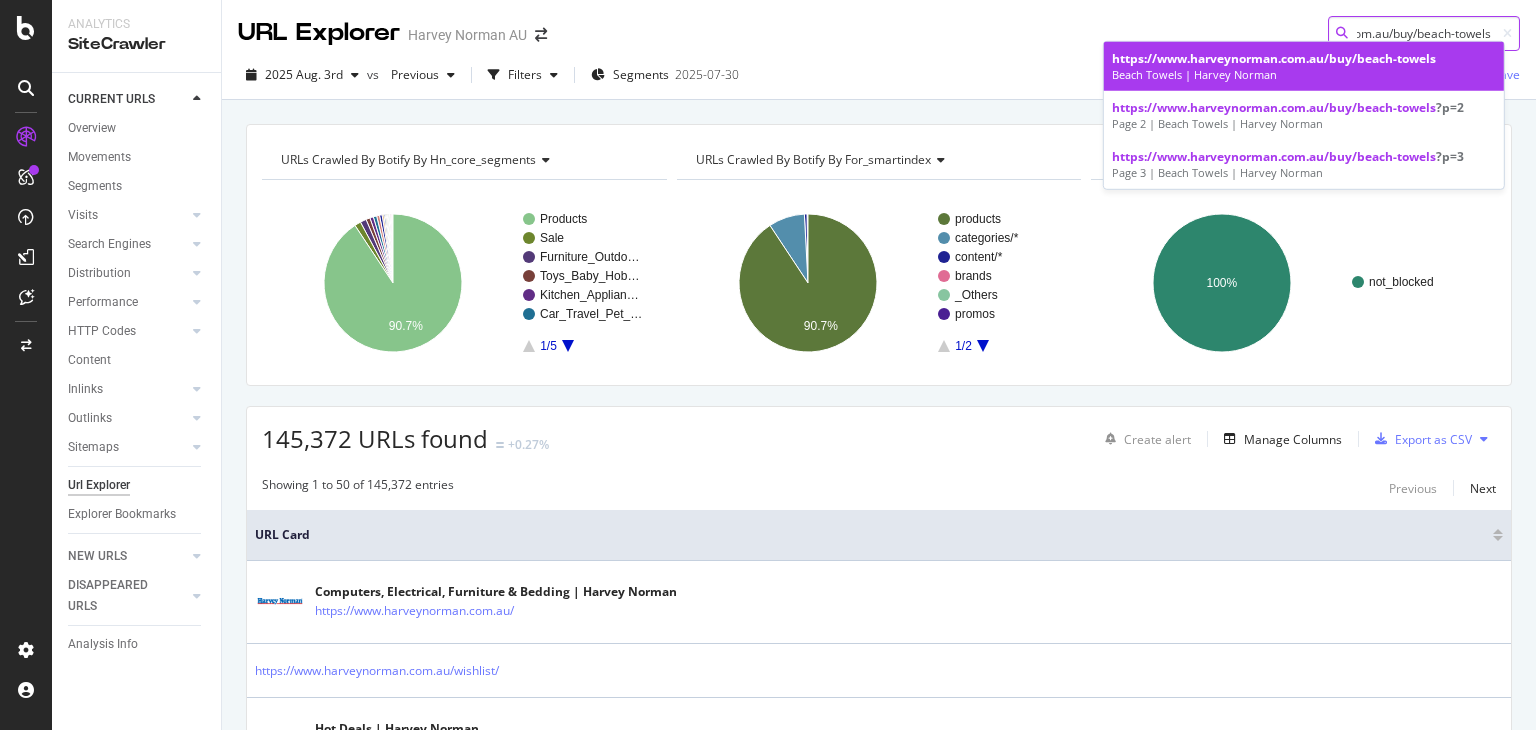 type on "https://www.harveynorman.com.au/buy/beach-towels" 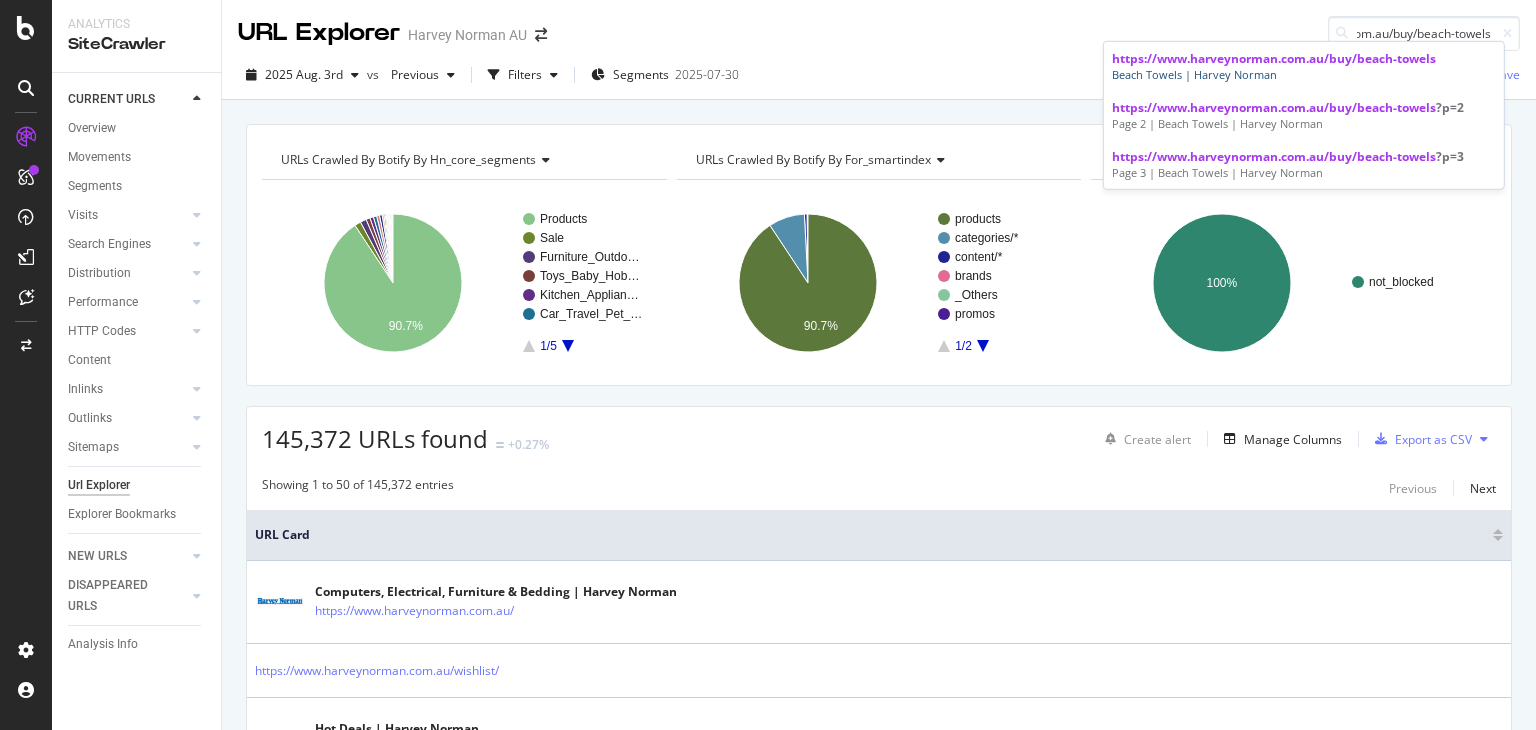 scroll, scrollTop: 0, scrollLeft: 0, axis: both 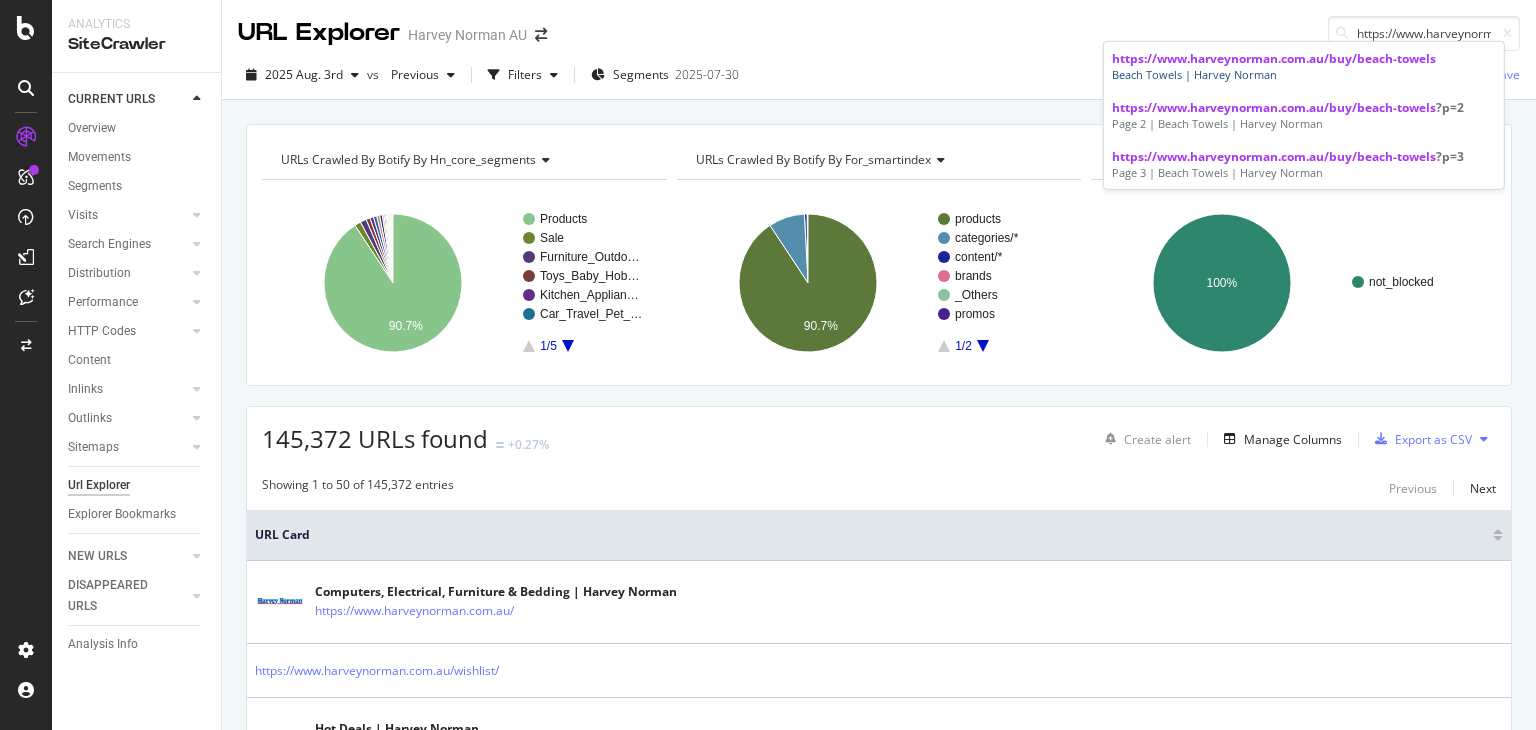 click on "https://www.harveynorman.com.au/buy/beach-towels" at bounding box center [1304, 58] 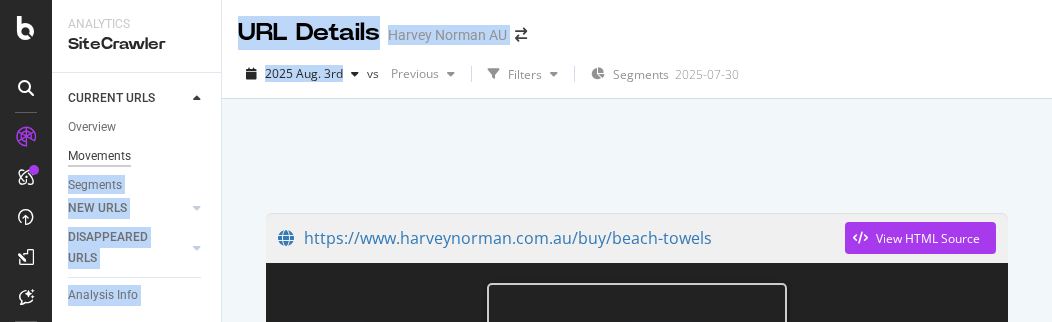 click on "Analytics SiteCrawler CURRENT URLS Overview Movements Segments Visits Analysis Orphan URLs Search Engines Top Charts Segments Conversion Insights Orphans Explorer Distribution Top Charts Segments Insights Internationalization Performance Top Charts Segments Insights HTTP Codes Top Charts Segments Insights Content Inlinks Top Charts Segments Insights Outlinks Top Charts Segments Insights Sitemaps Top Charts Insights Url Explorer Explorer Bookmarks NEW URLS Overview Segments Visits Analysis Search Engines Top Charts Segments Conversion Insights Distribution Top Charts Segments Insights Internationalization Performance Top Charts Segments Insights HTTP Codes Top Charts Segments Insights Content Inlinks Top Charts Segments Insights Outlinks Top Charts Segments Insights Sitemaps Top Charts Insights Url Explorer Explorer Bookmarks DISAPPEARED URLS Overview Segments Visits Analysis Search Engines Top Charts Segments Conversion Insights Distribution Top Charts Segments Insights Internationalization Performance vs" at bounding box center [552, 161] 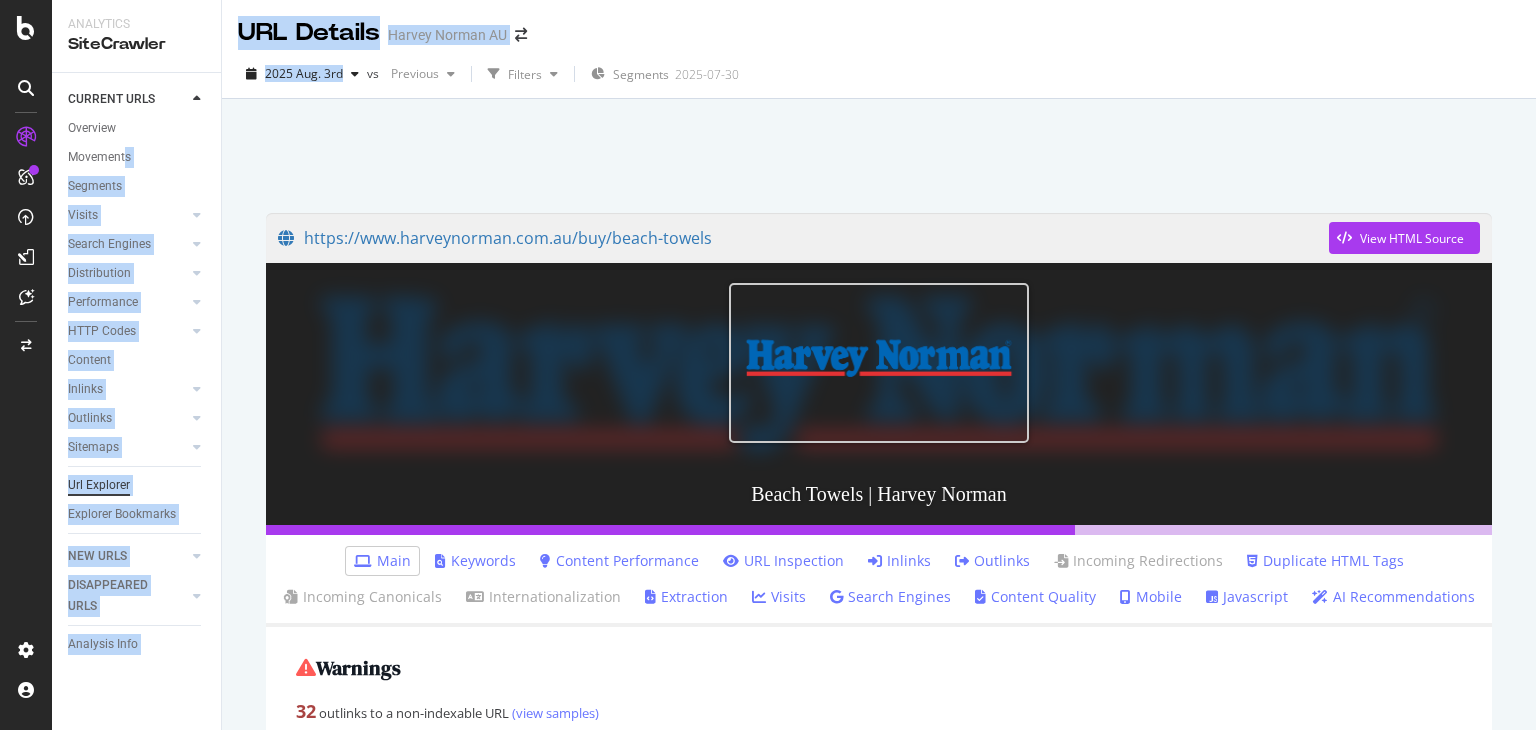 click on "Url Explorer" at bounding box center [99, 485] 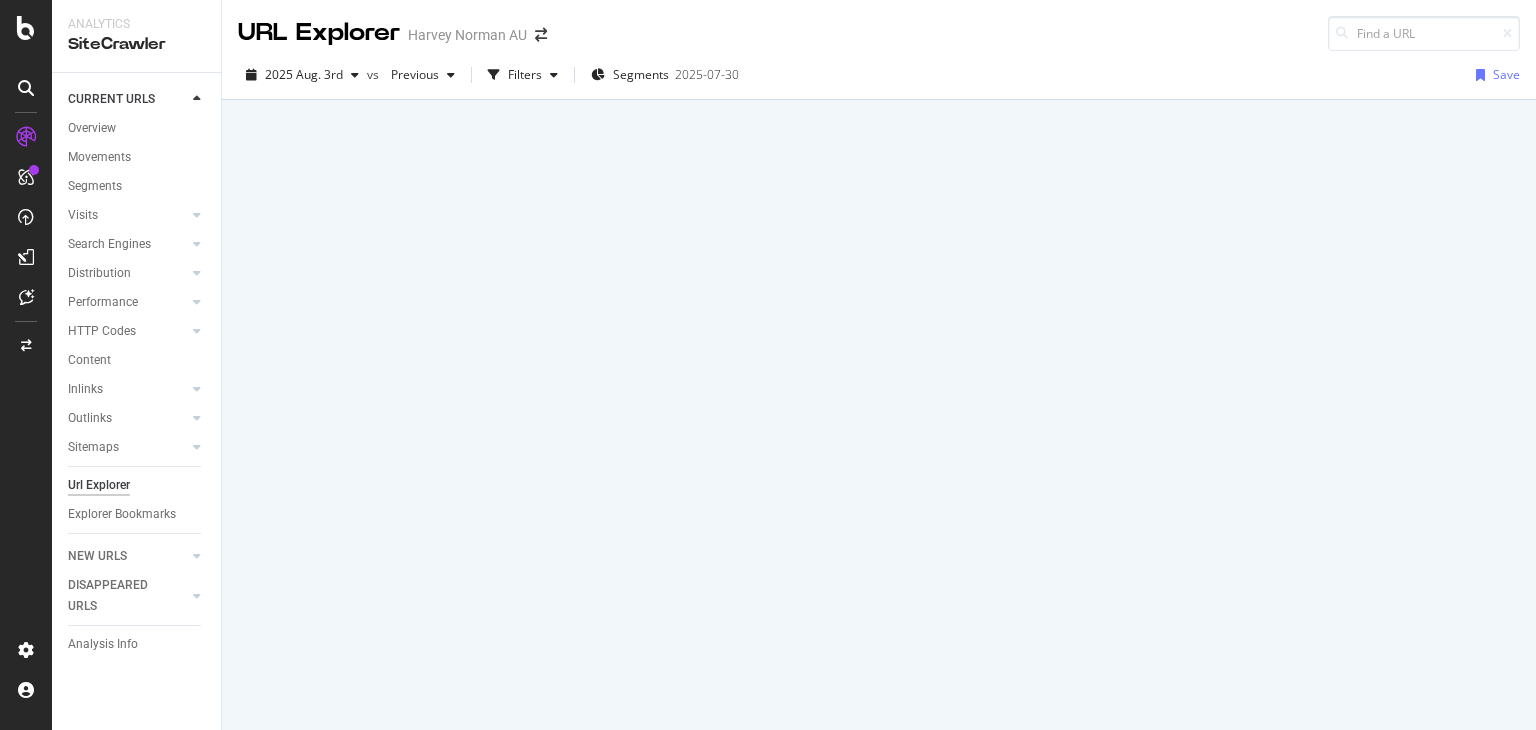 click on "Analytics SiteCrawler CURRENT URLS Overview Movements Segments Visits Analysis Orphan URLs Search Engines Top Charts Segments Conversion Insights Orphans Explorer Distribution Top Charts Segments Insights Internationalization Performance Top Charts Segments Insights HTTP Codes Top Charts Segments Insights Content Inlinks Top Charts Segments Insights Outlinks Top Charts Segments Insights Sitemaps Top Charts Insights Url Explorer Explorer Bookmarks NEW URLS Overview Segments Visits Analysis Search Engines Top Charts Segments Conversion Insights Distribution Top Charts Segments Insights Internationalization Performance Top Charts Segments Insights HTTP Codes Top Charts Segments Insights Content Inlinks Top Charts Segments Insights Outlinks Top Charts Segments Insights Sitemaps Top Charts Insights Url Explorer Explorer Bookmarks DISAPPEARED URLS Overview Segments Visits Analysis Search Engines Top Charts Segments Conversion Insights Distribution Top Charts Segments Insights Internationalization Performance vs" at bounding box center (794, 365) 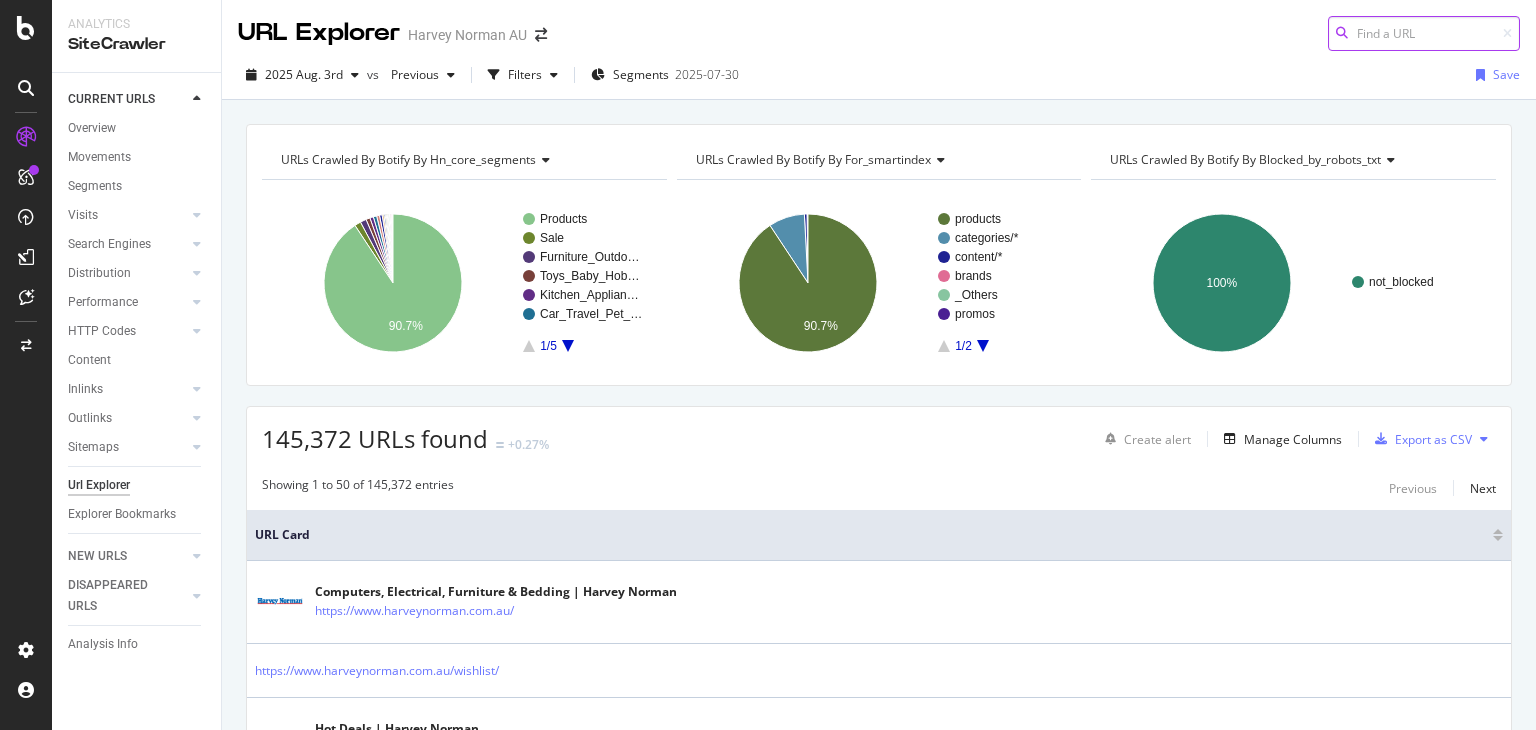 click at bounding box center [1424, 33] 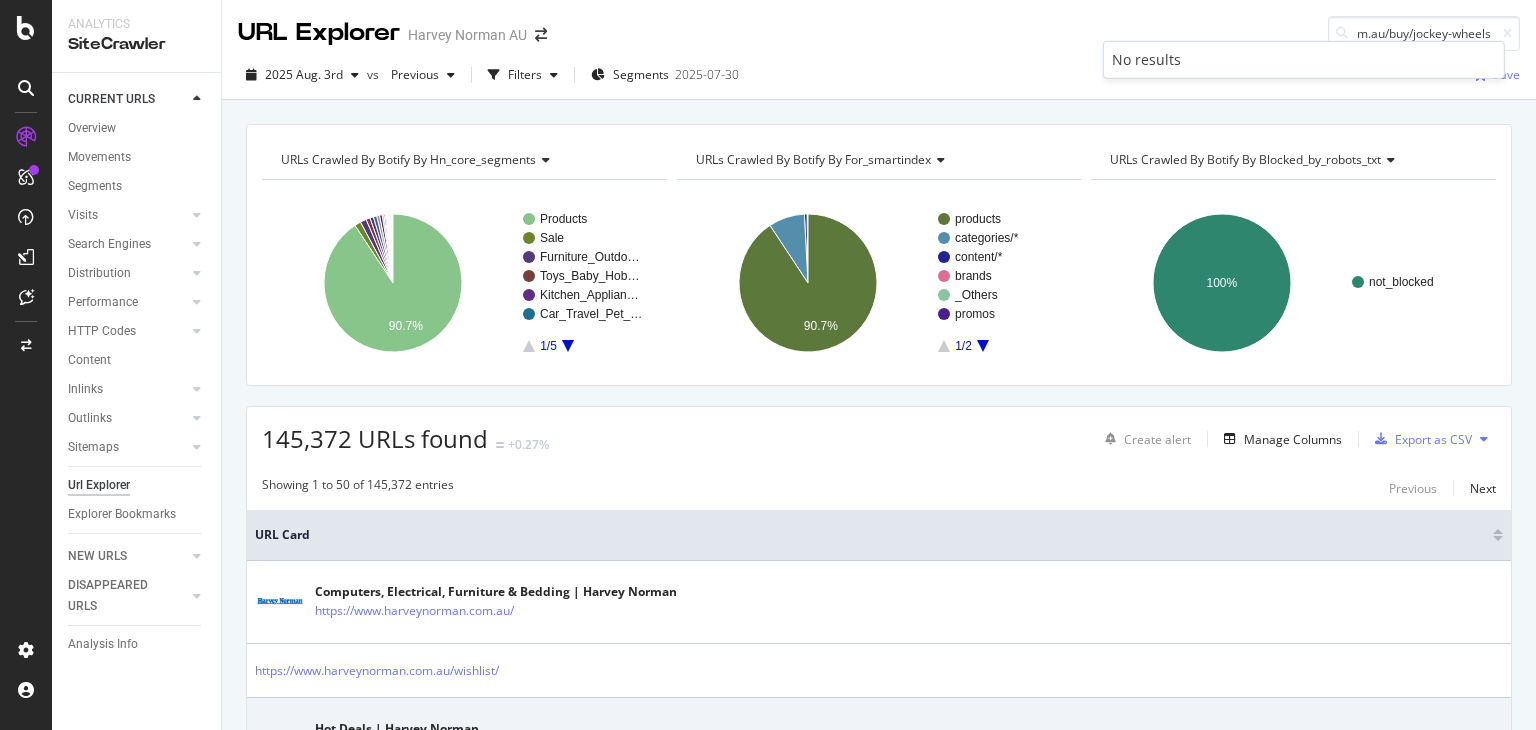 scroll, scrollTop: 0, scrollLeft: 0, axis: both 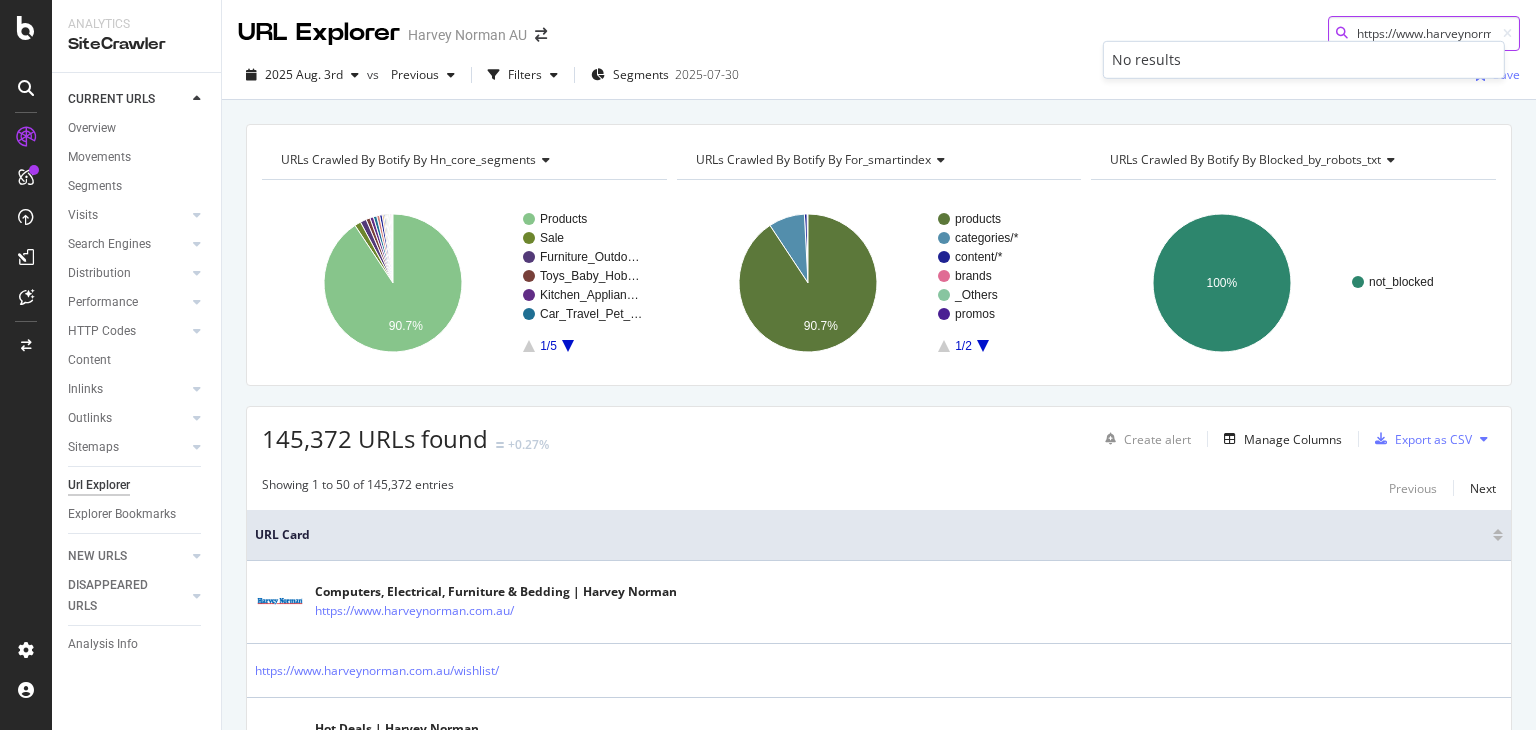 click on "https://www.harveynorman.com.au/buy/jockey-wheels" at bounding box center (1424, 33) 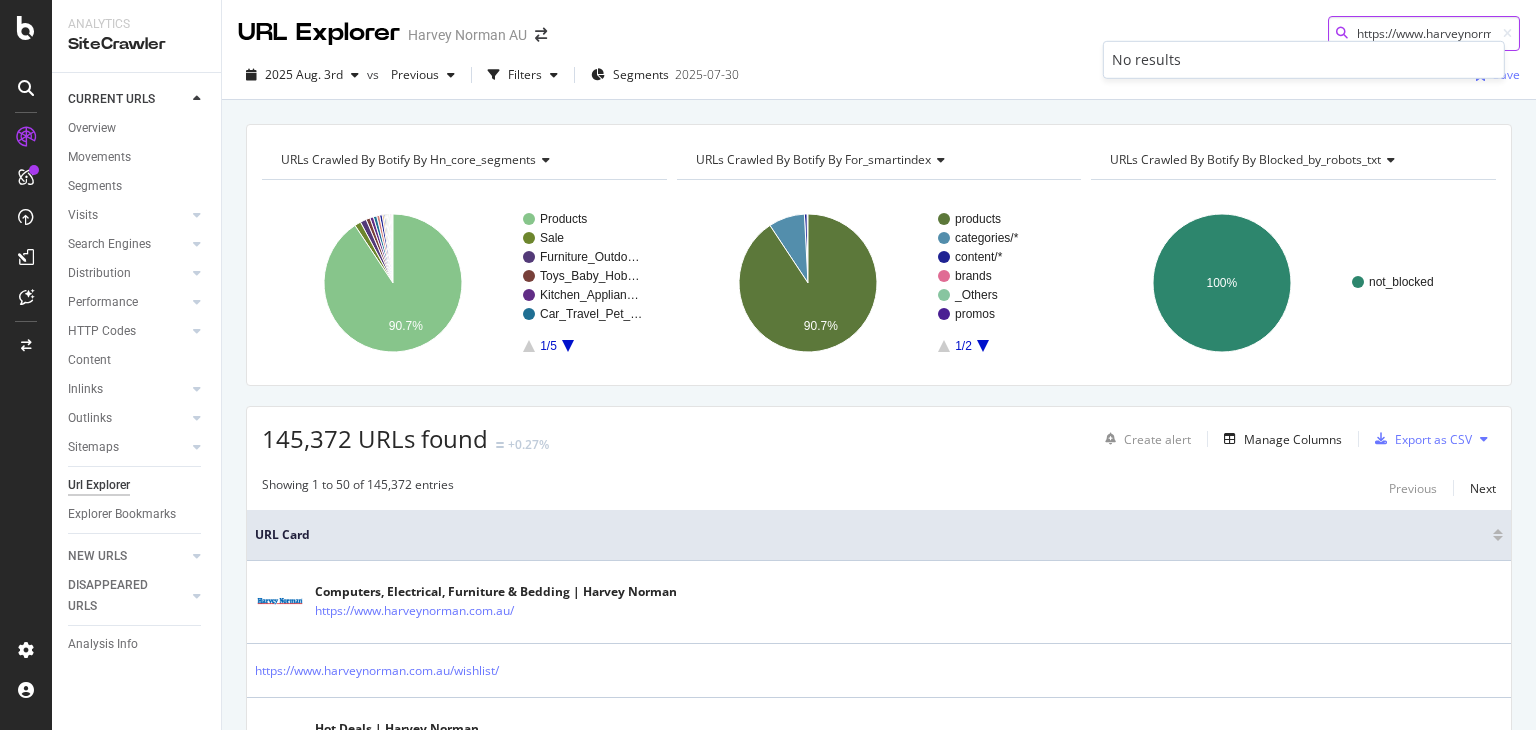 scroll, scrollTop: 0, scrollLeft: 150, axis: horizontal 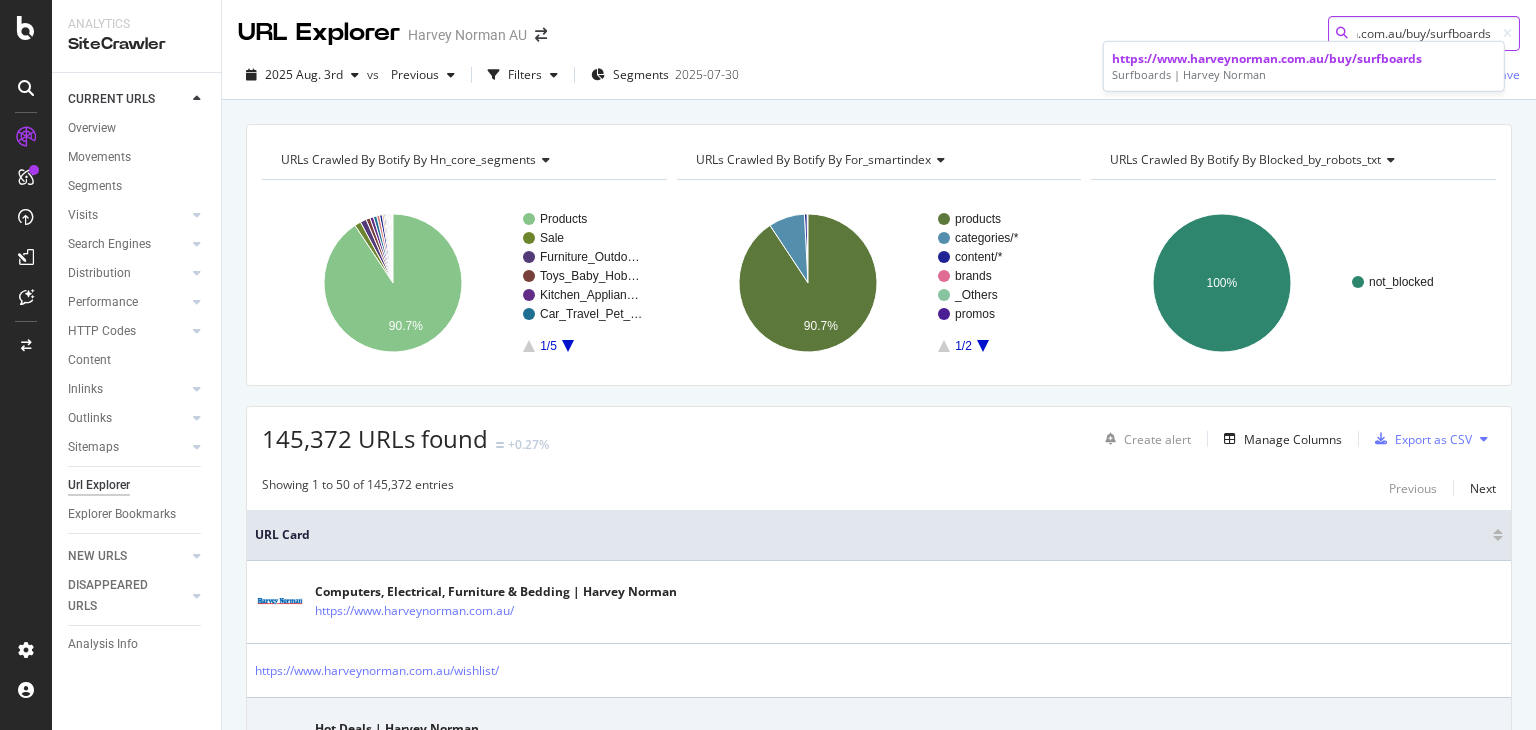 type on "https://www.harveynorman.com.au/buy/surfboards" 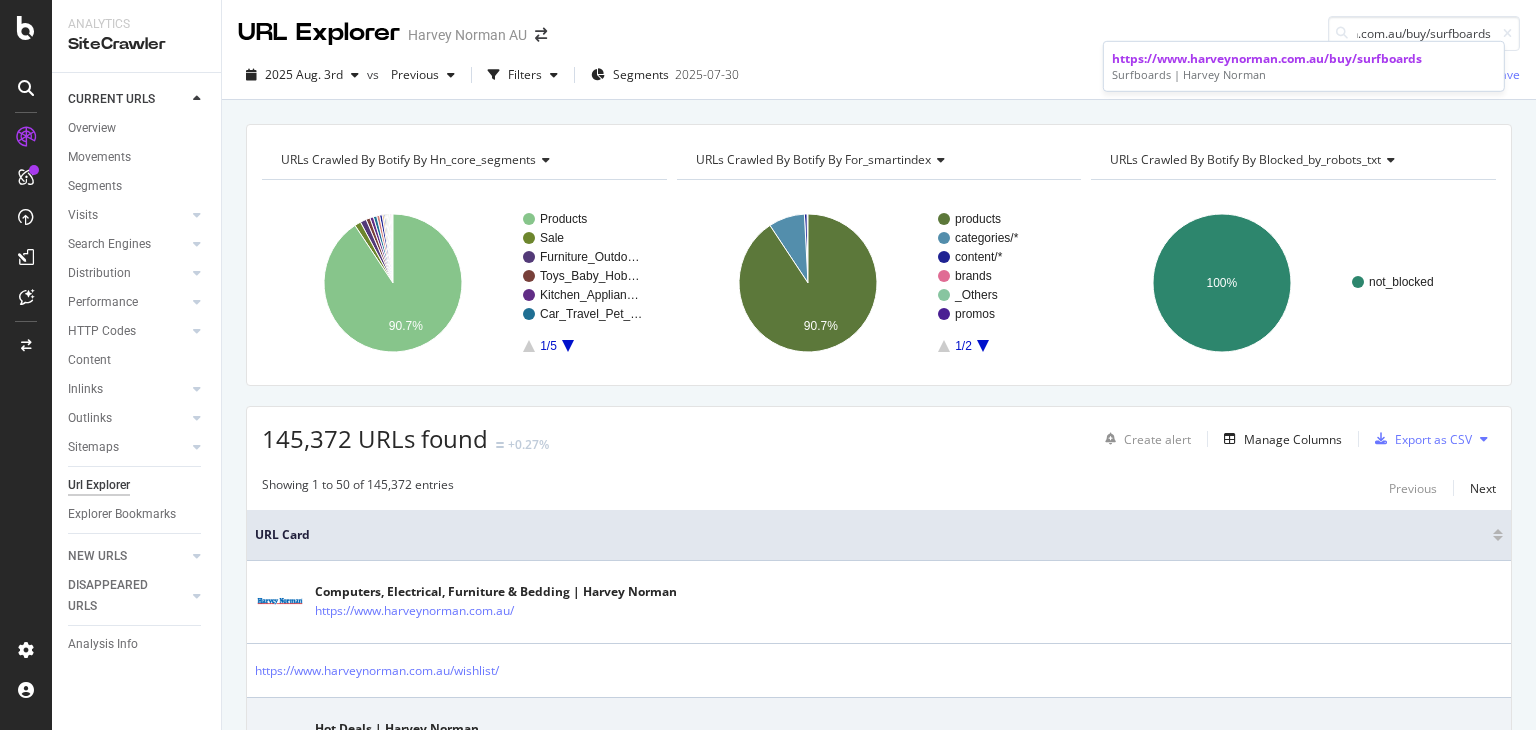 scroll, scrollTop: 0, scrollLeft: 0, axis: both 